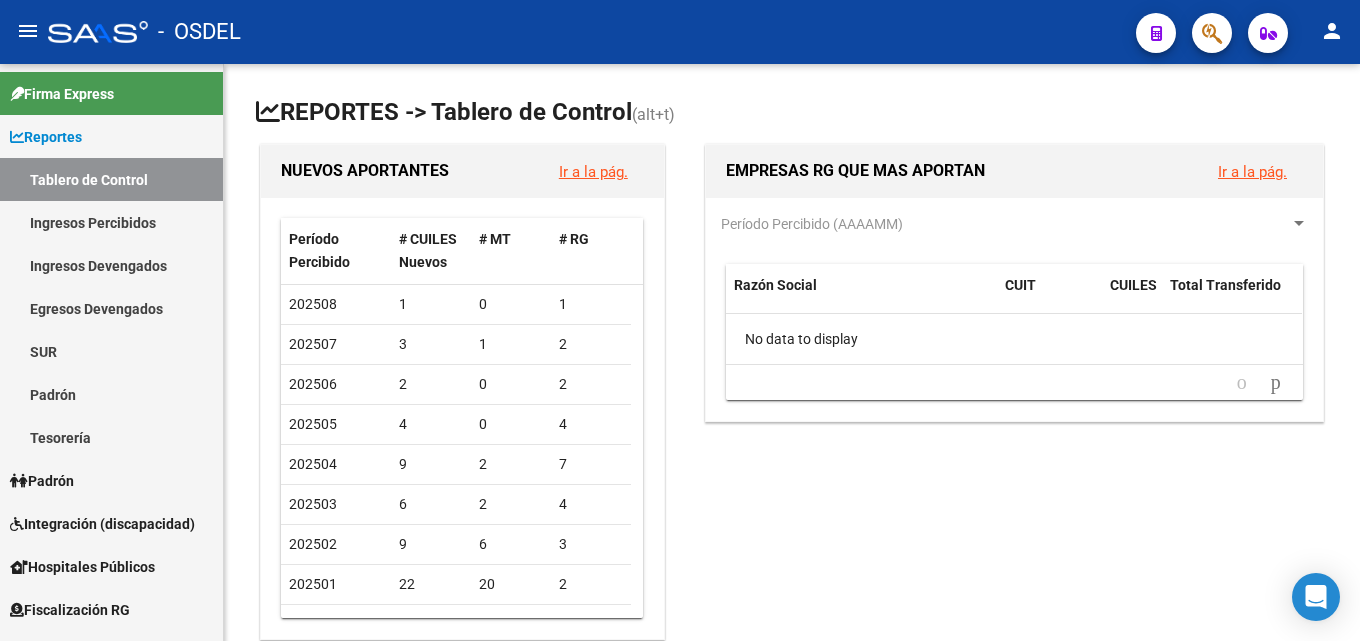 scroll, scrollTop: 0, scrollLeft: 0, axis: both 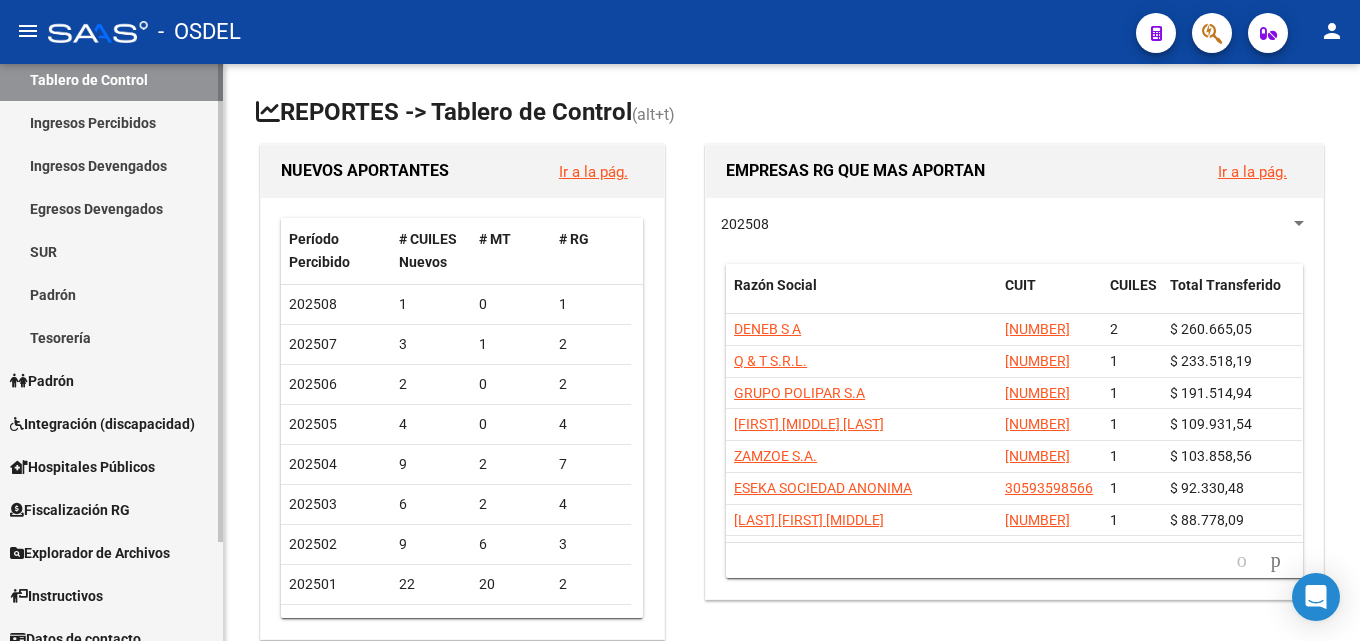 click on "Integración (discapacidad)" at bounding box center (102, 424) 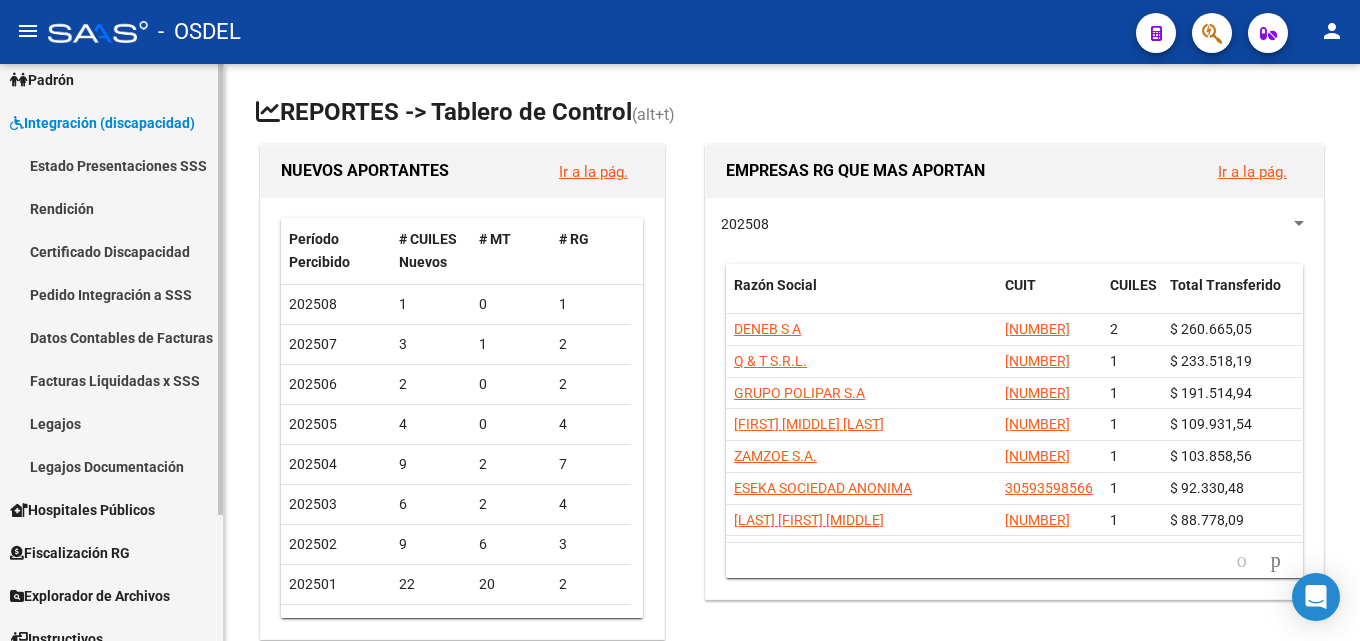 click on "Facturas Liquidadas x SSS" at bounding box center (111, 380) 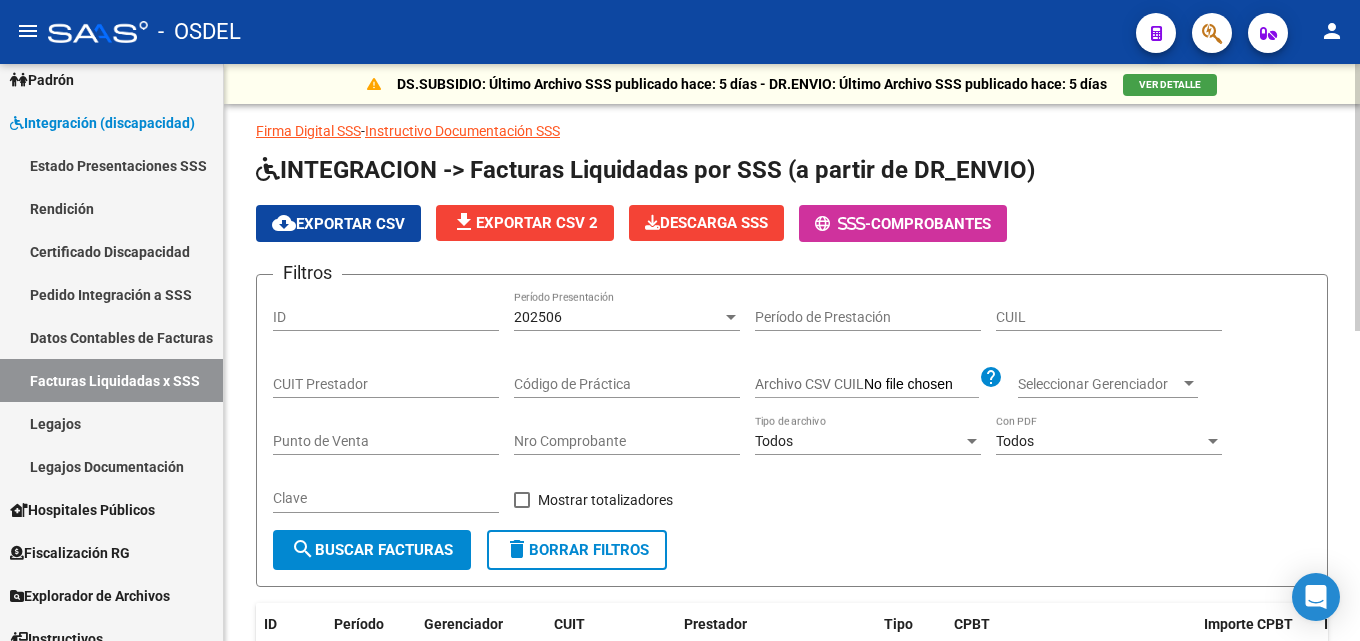 click on "Nro Comprobante" 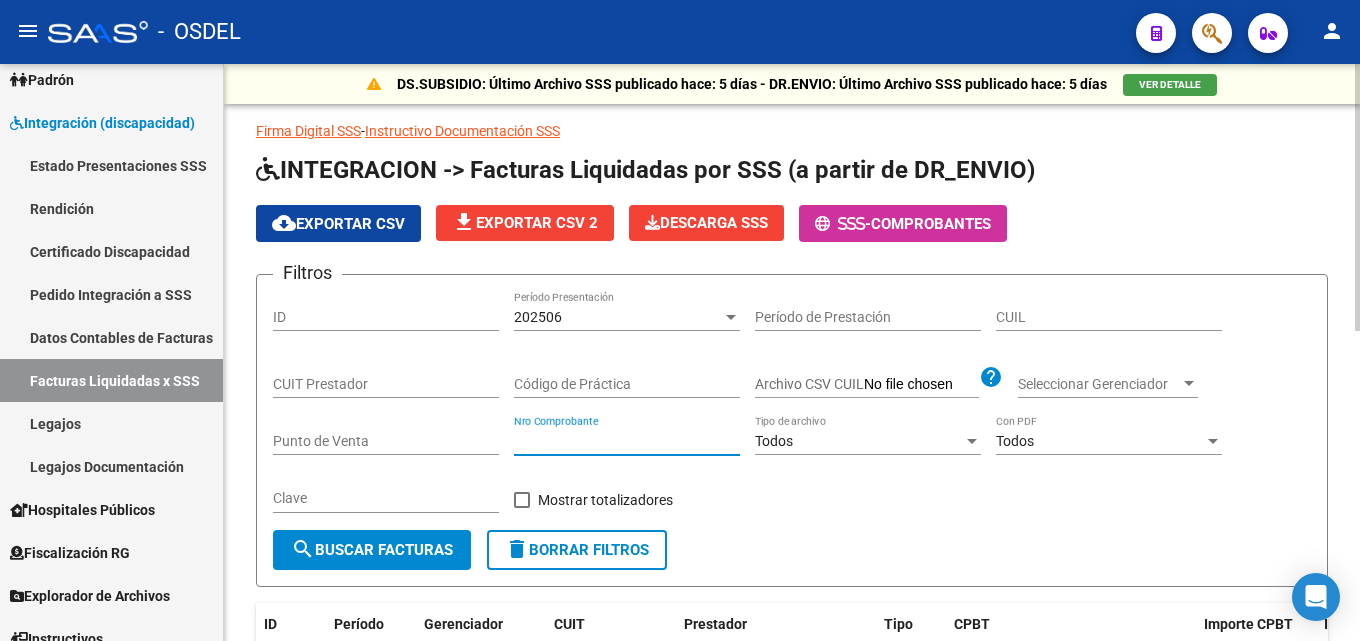 click on "Nro Comprobante" at bounding box center [627, 441] 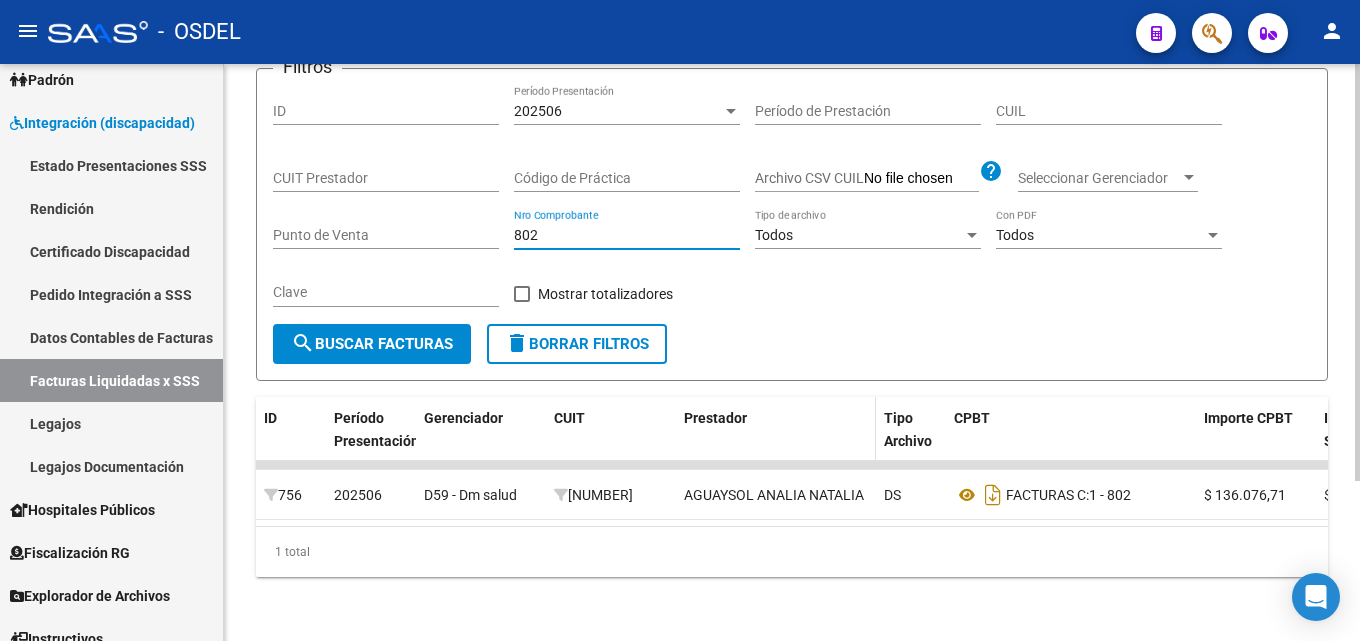 scroll, scrollTop: 222, scrollLeft: 0, axis: vertical 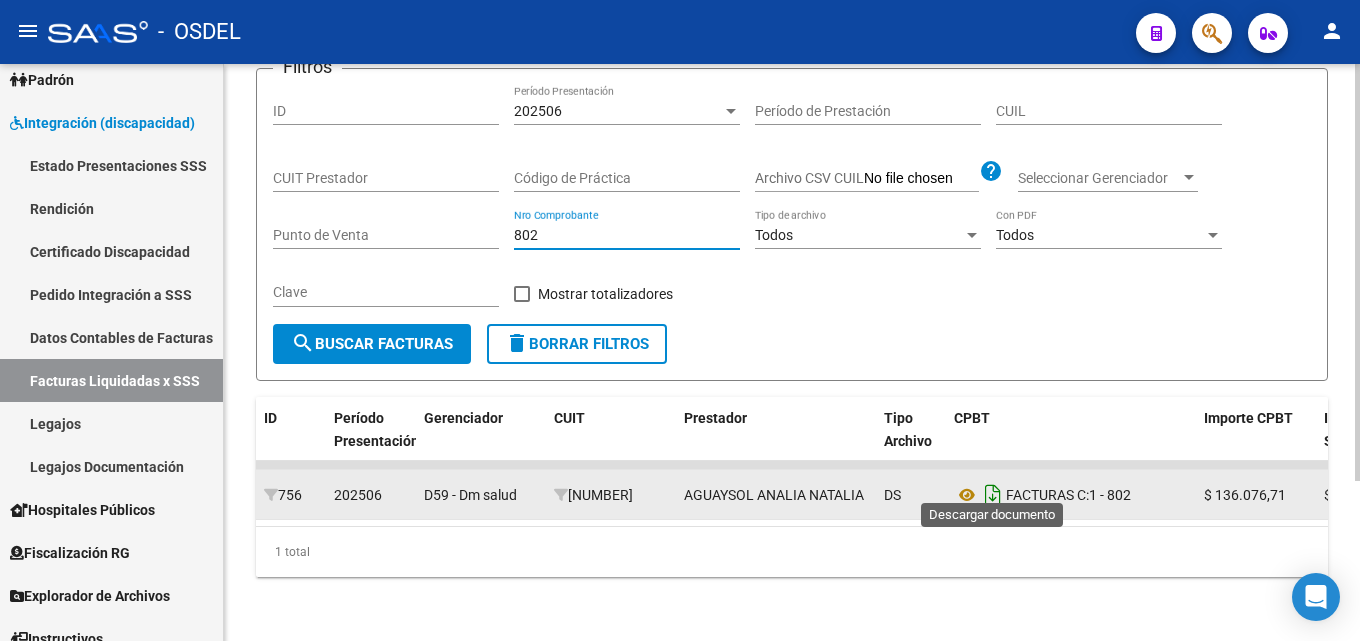 click 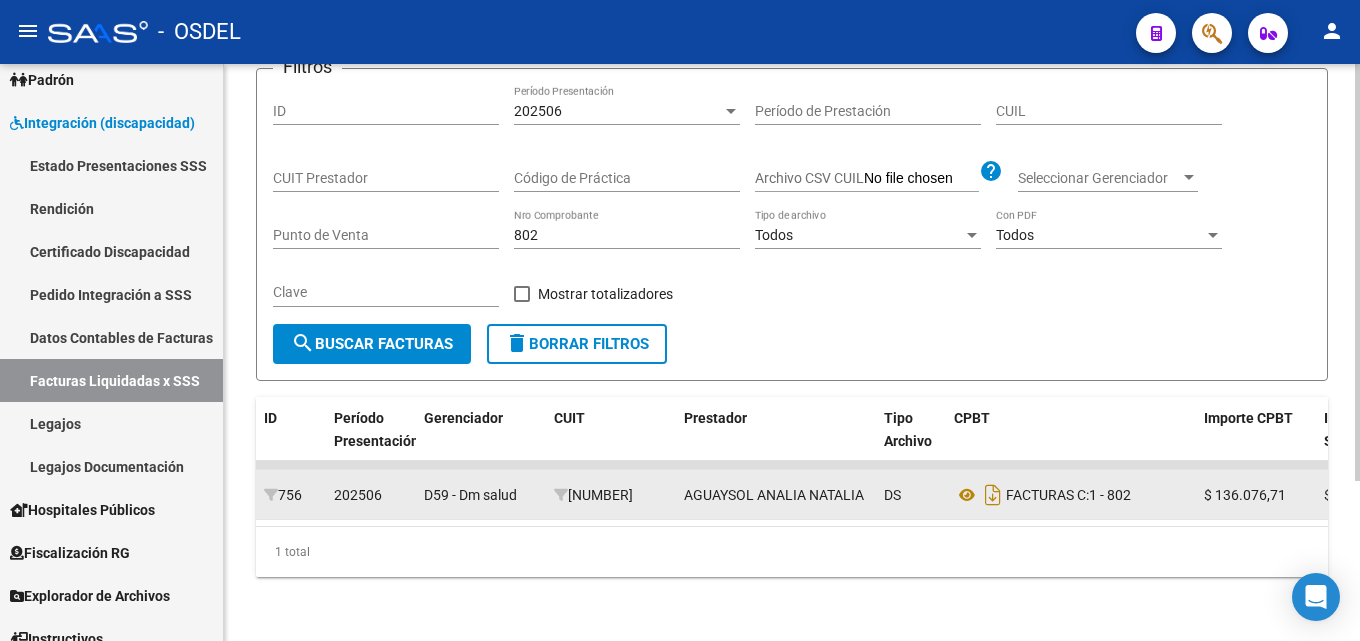 click on "Filtros ID 202506 Período Presentación Período de Prestación CUIL CUIT Prestador Código de Práctica Archivo CSV CUIL help Seleccionar Gerenciador Seleccionar Gerenciador Punto de Venta 802 Nro Comprobante Todos Tipo de archivo Todos Con PDF Clave   Mostrar totalizadores  search  Buscar Facturas  delete  Borrar Filtros" 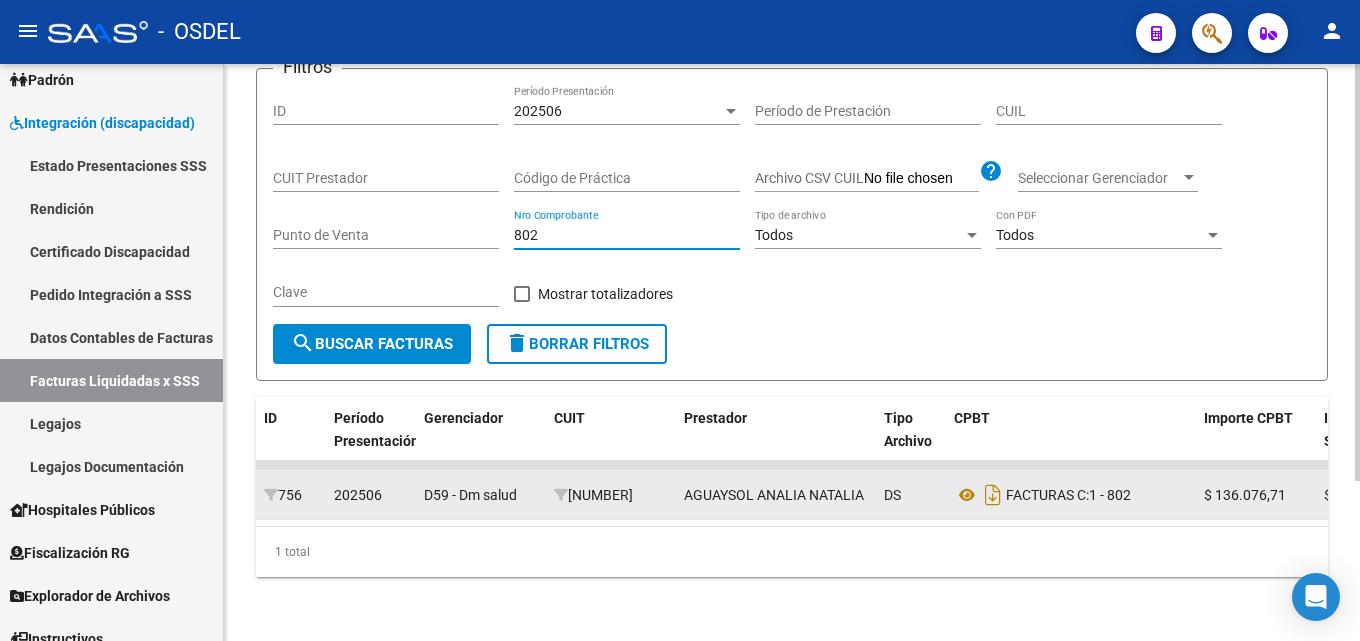 click on "802" at bounding box center (627, 235) 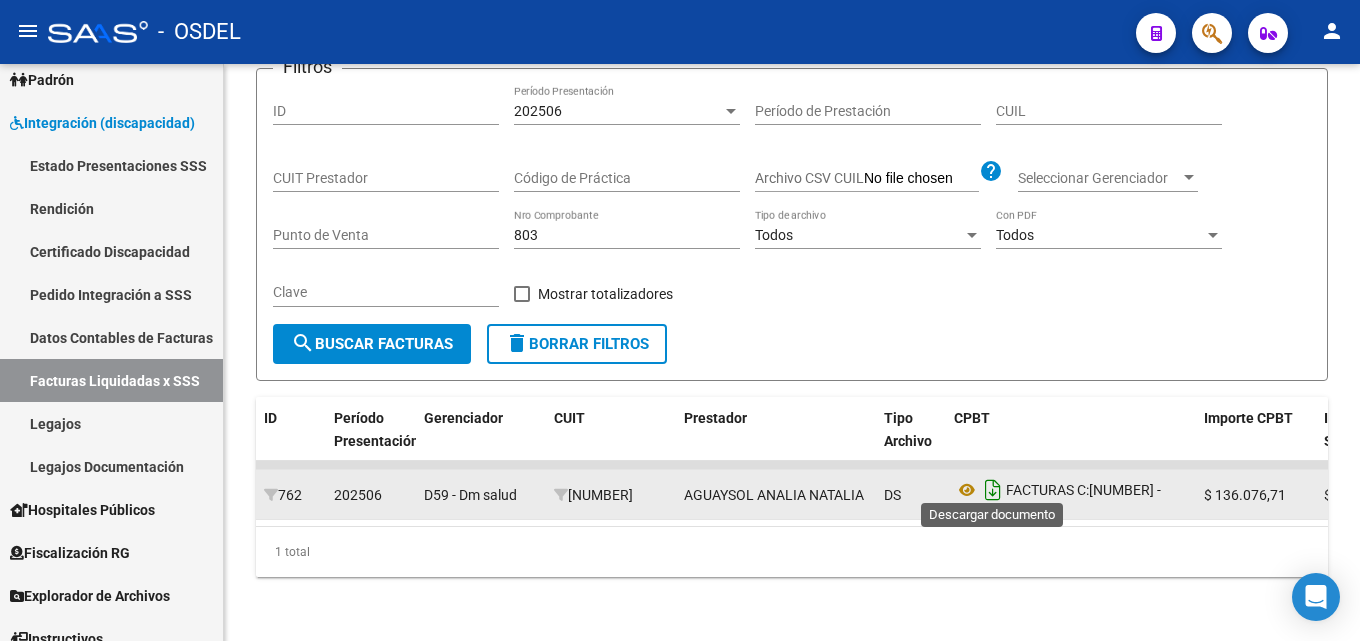 click 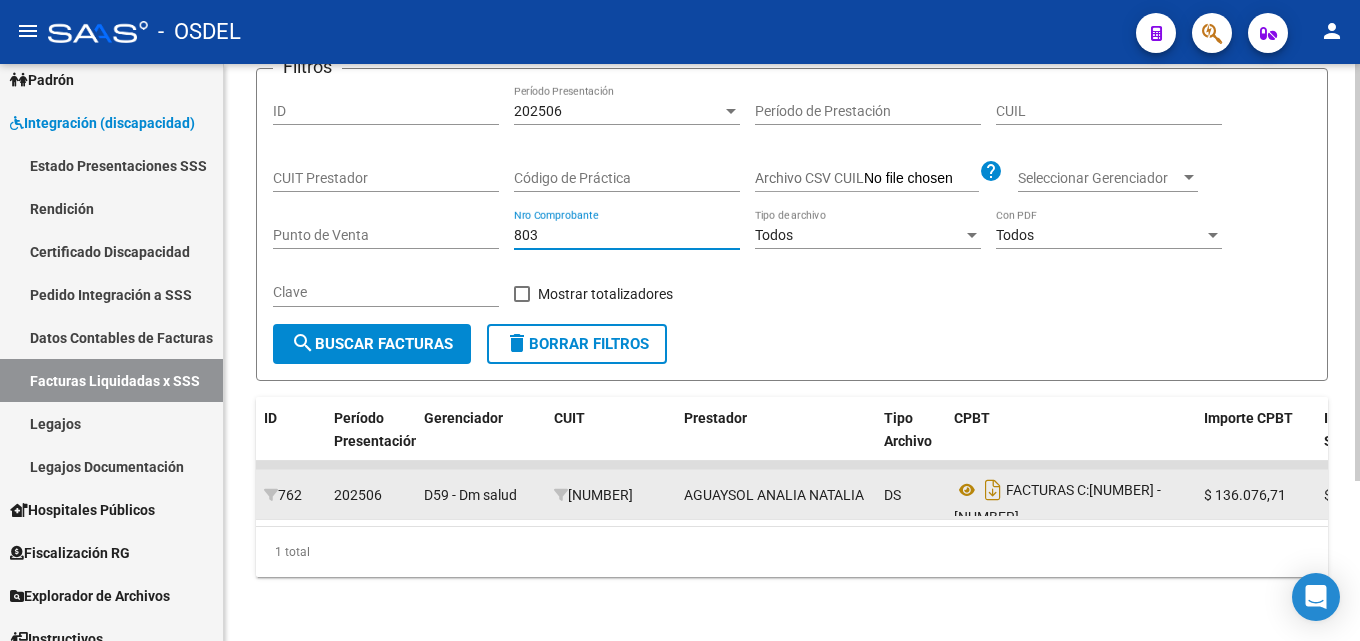 drag, startPoint x: 545, startPoint y: 219, endPoint x: 440, endPoint y: 219, distance: 105 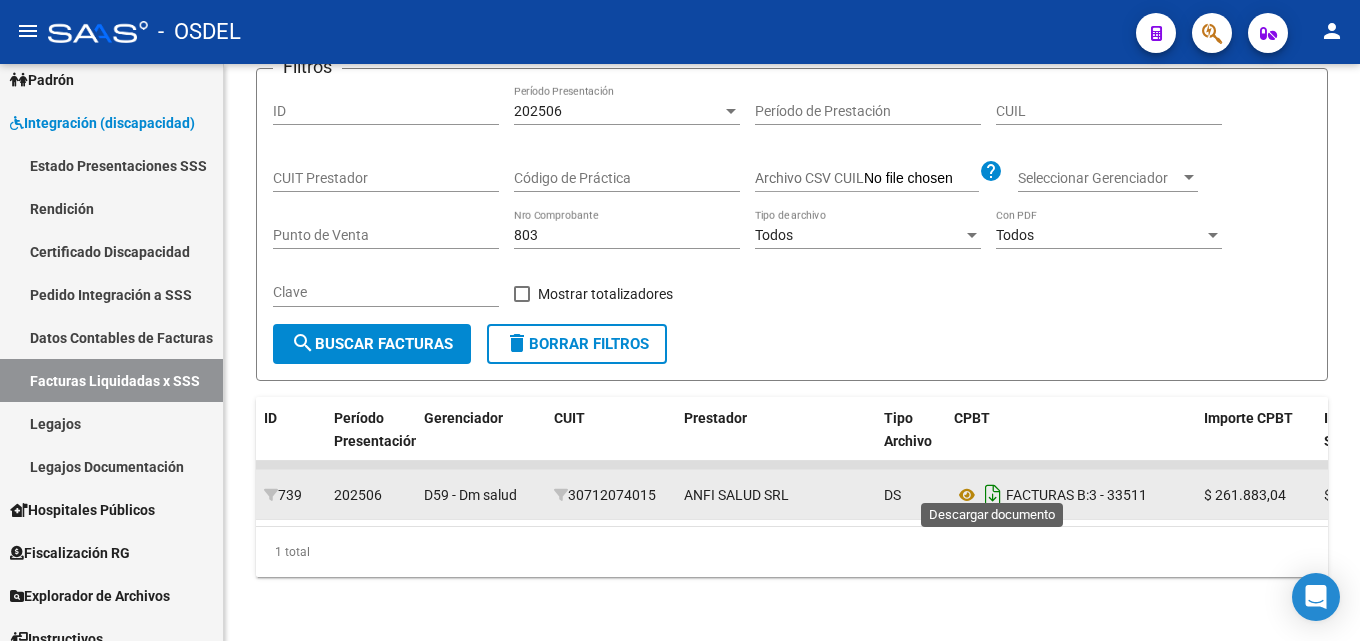 click 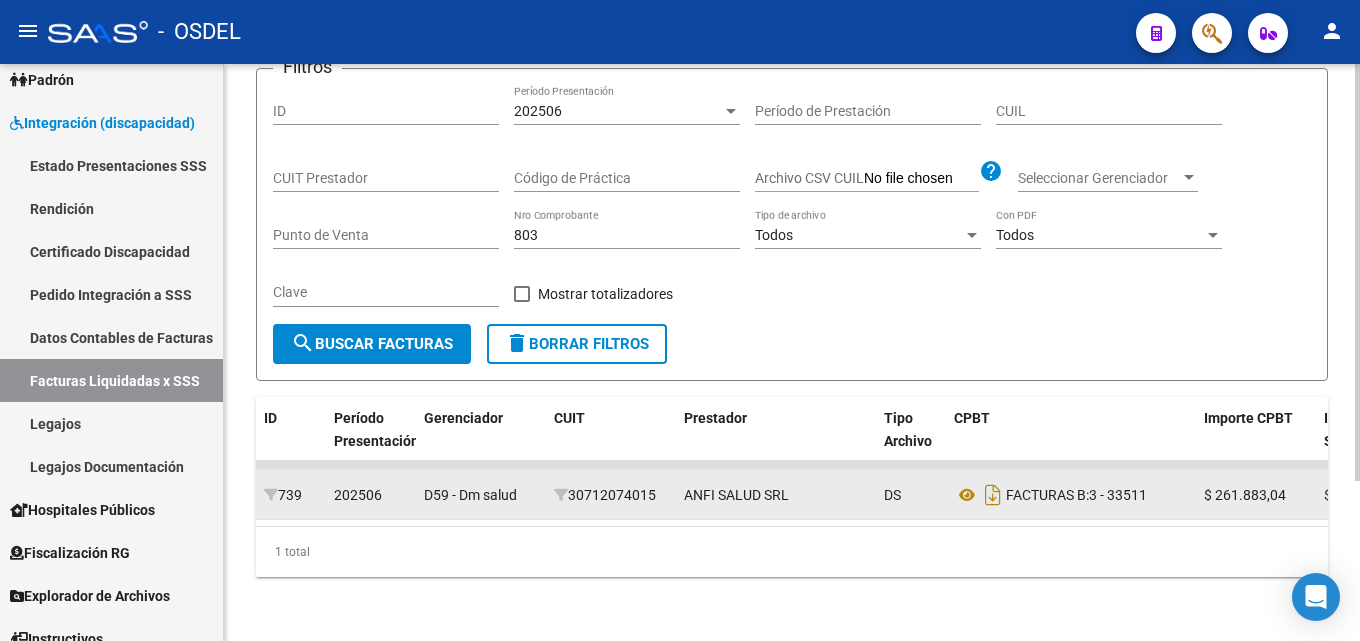 drag, startPoint x: 577, startPoint y: 207, endPoint x: 564, endPoint y: 207, distance: 13 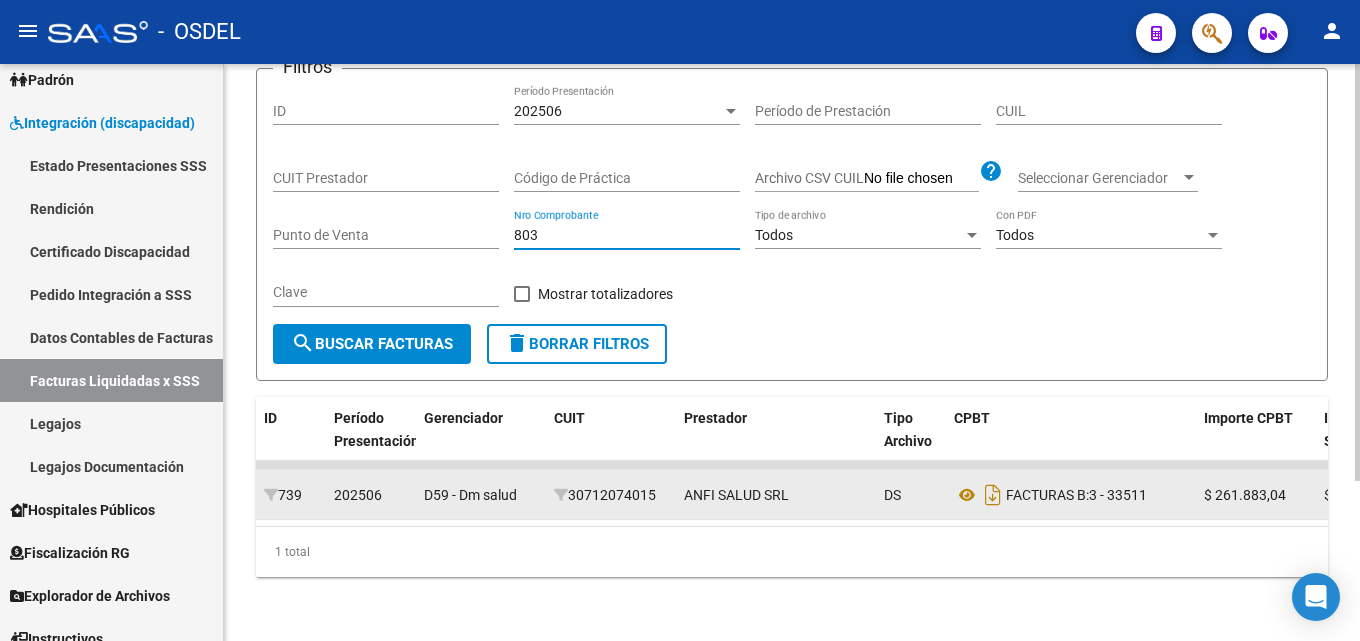 drag, startPoint x: 569, startPoint y: 215, endPoint x: 446, endPoint y: 216, distance: 123.00407 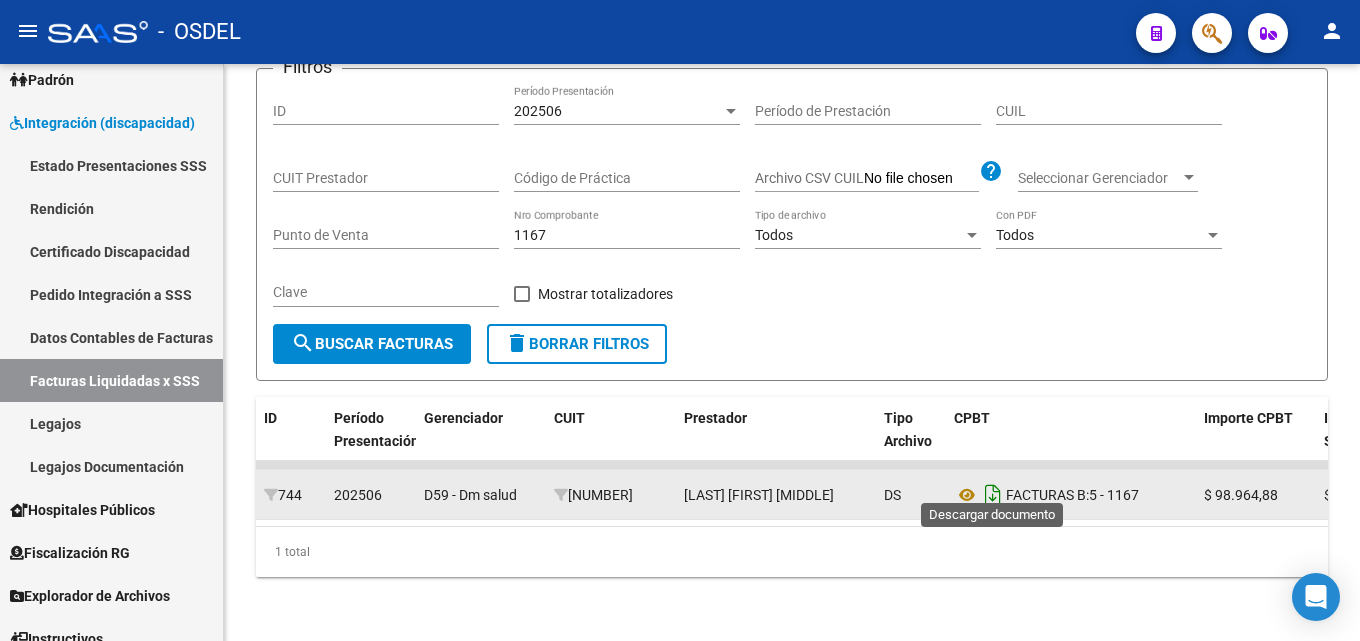 click 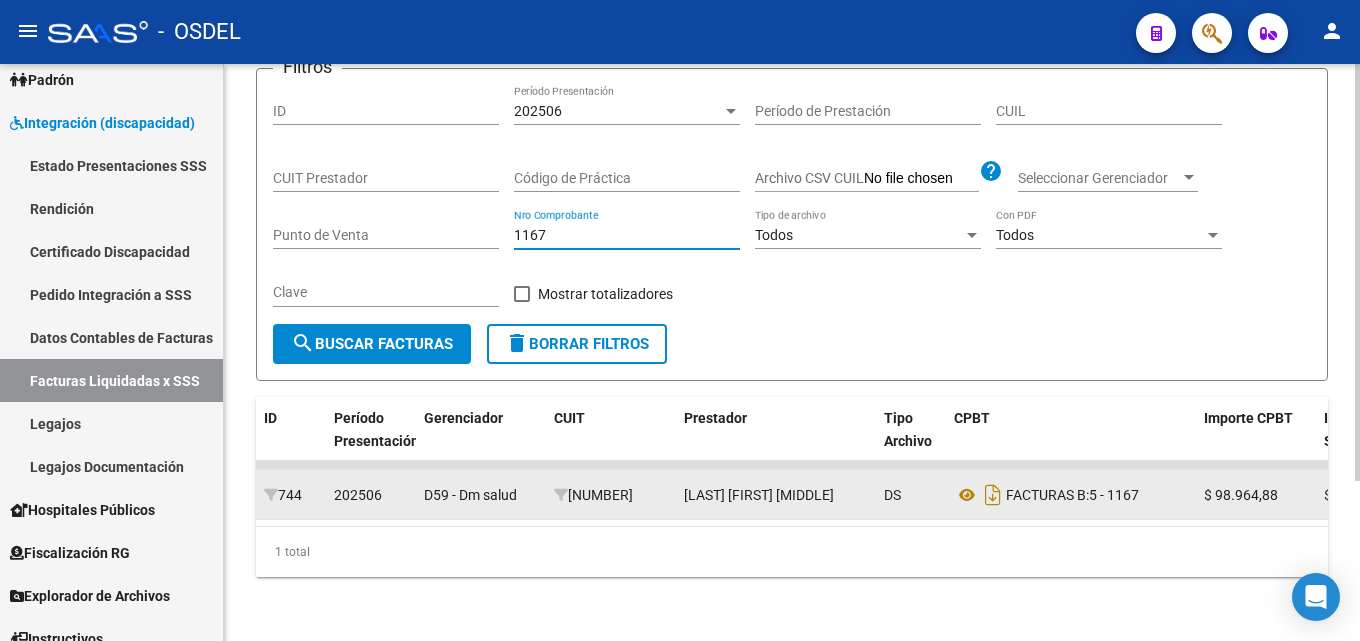 drag, startPoint x: 564, startPoint y: 220, endPoint x: 481, endPoint y: 220, distance: 83 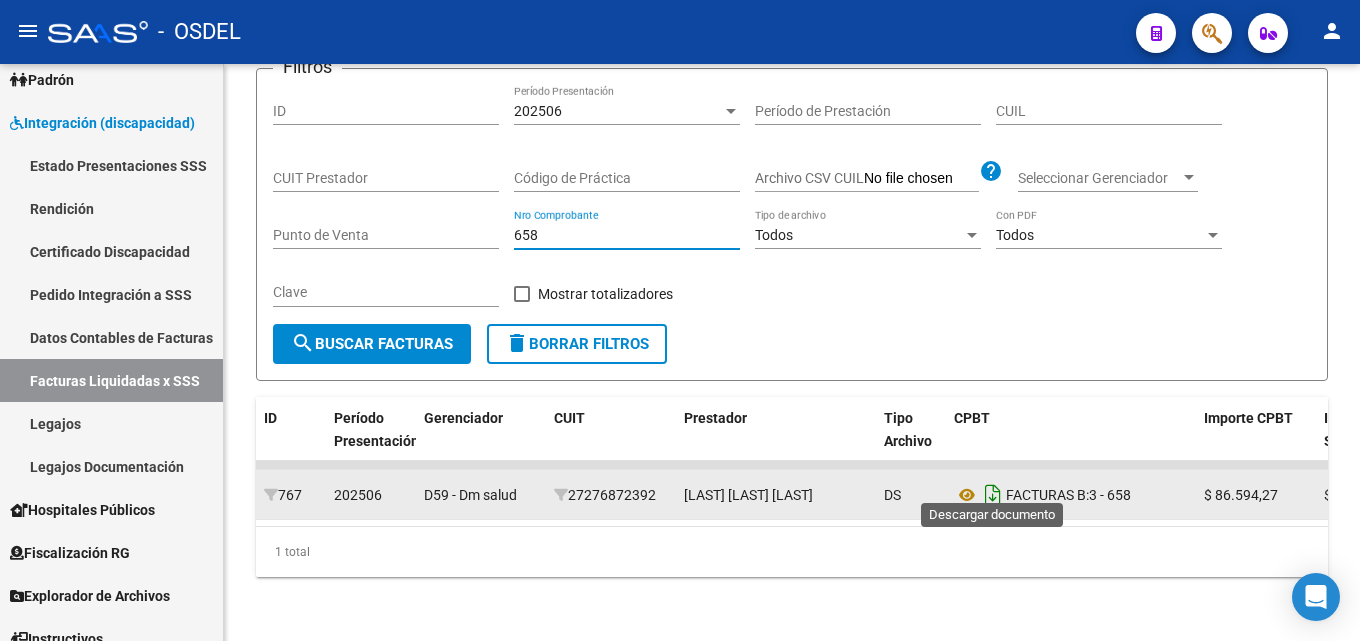 click 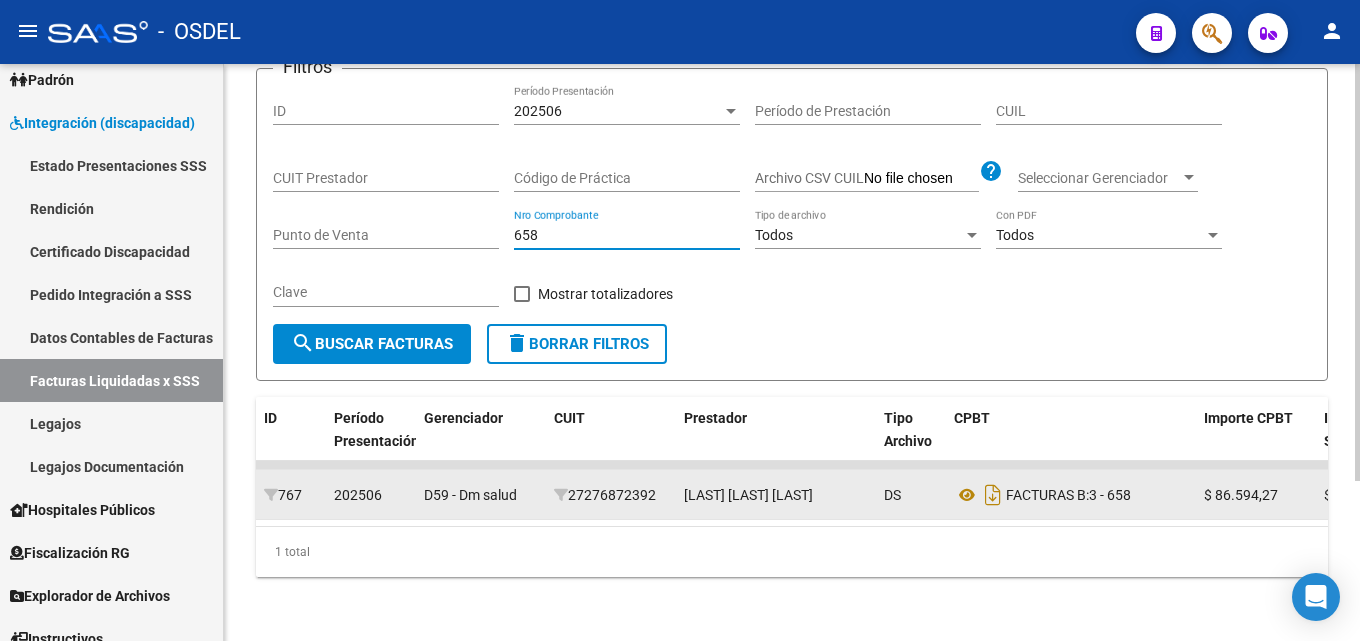 drag, startPoint x: 558, startPoint y: 219, endPoint x: 477, endPoint y: 219, distance: 81 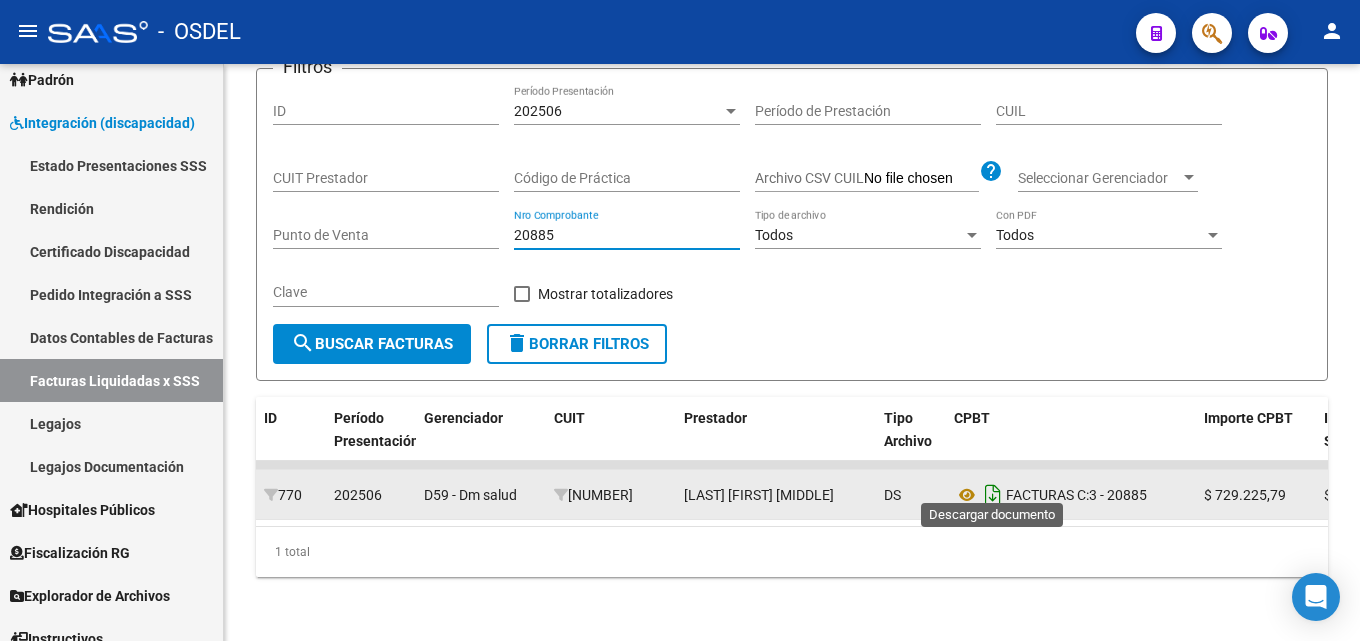 click 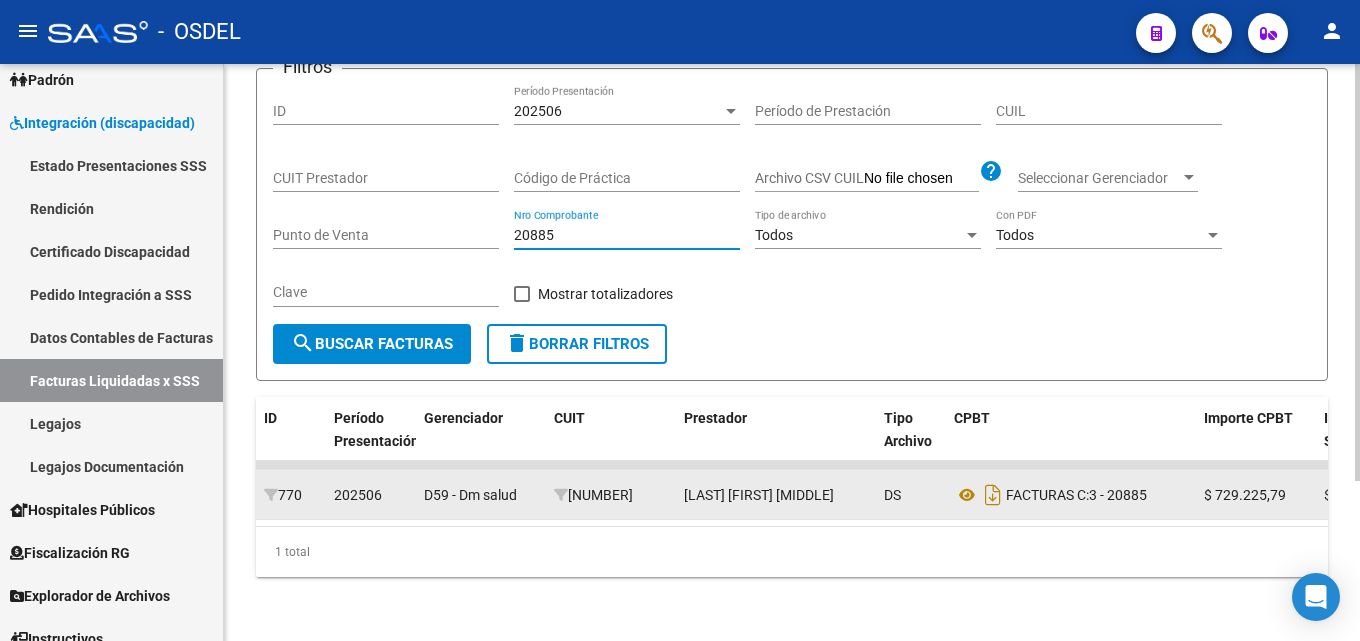 drag, startPoint x: 607, startPoint y: 223, endPoint x: 469, endPoint y: 223, distance: 138 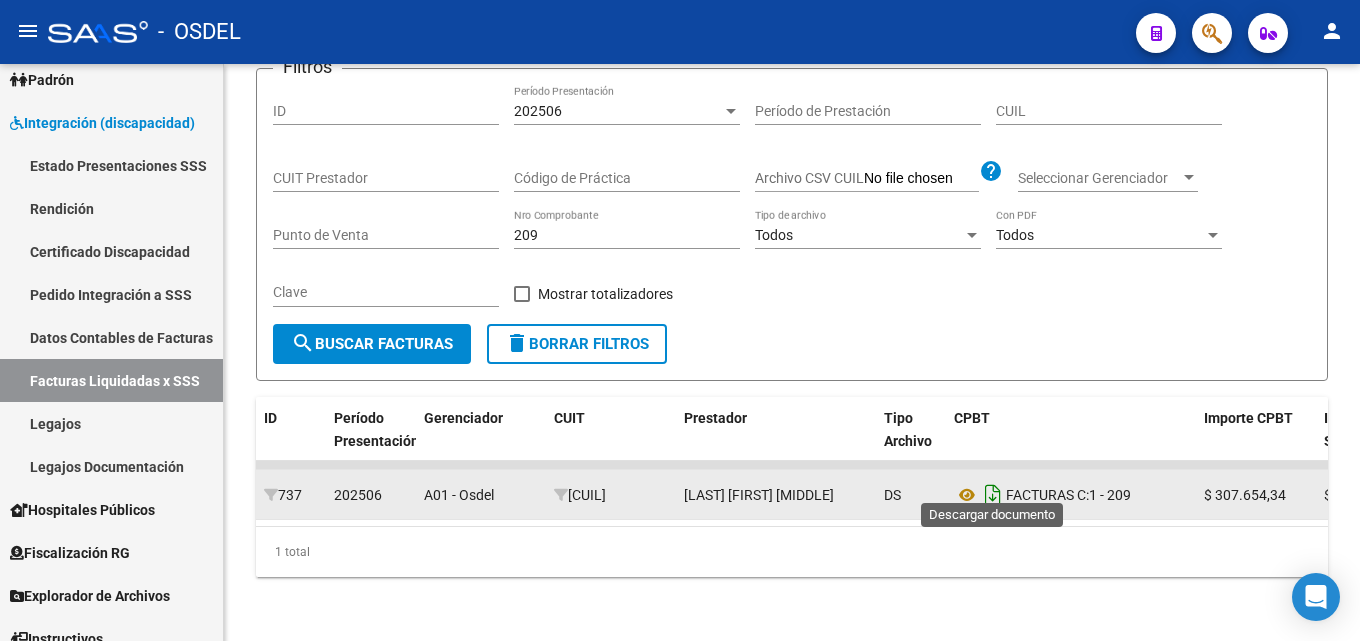 click 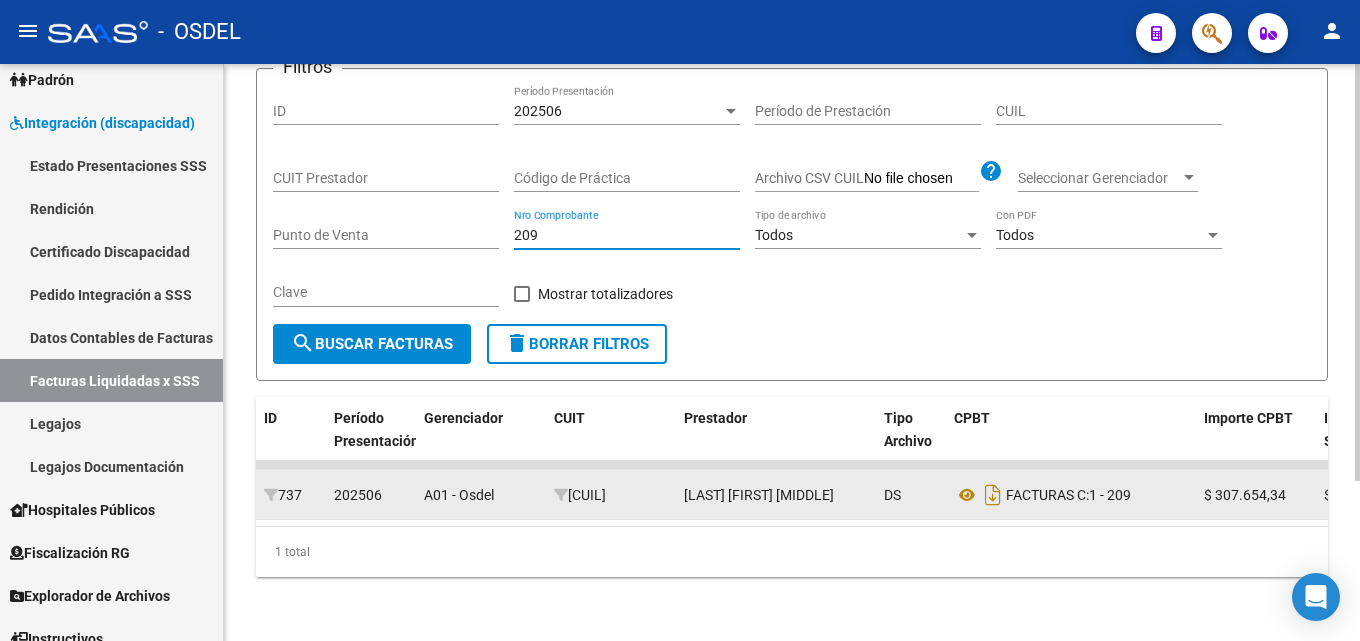 drag, startPoint x: 578, startPoint y: 216, endPoint x: 440, endPoint y: 216, distance: 138 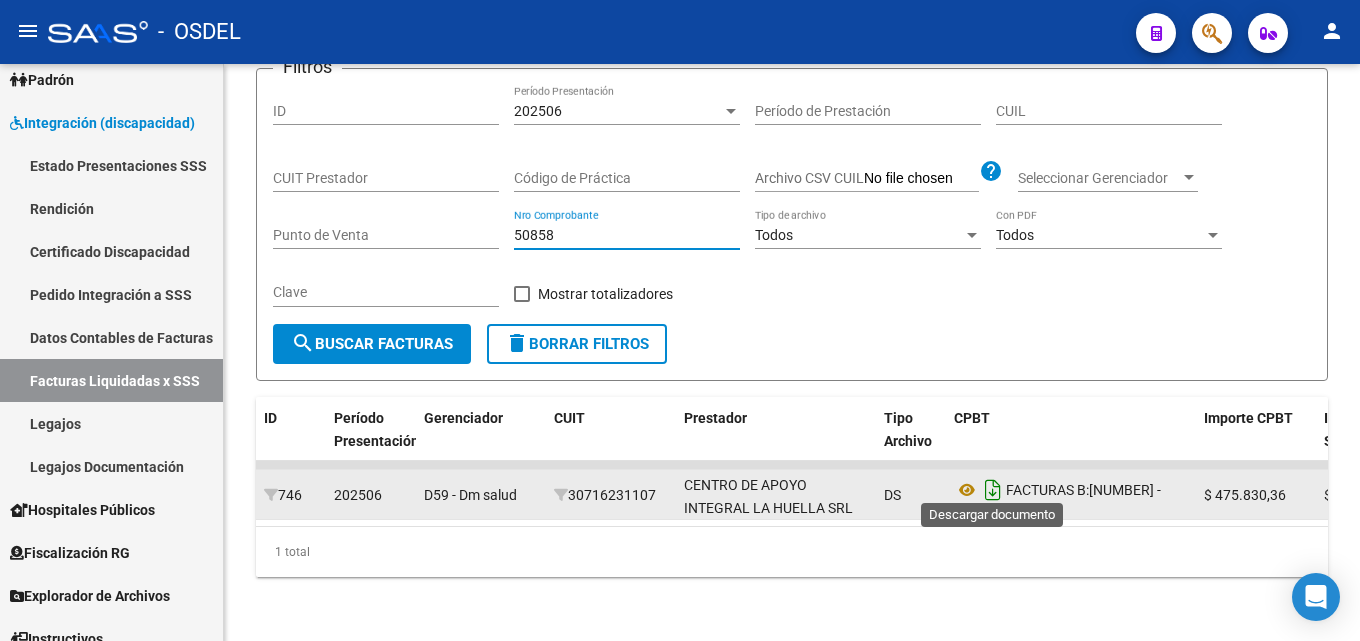 click 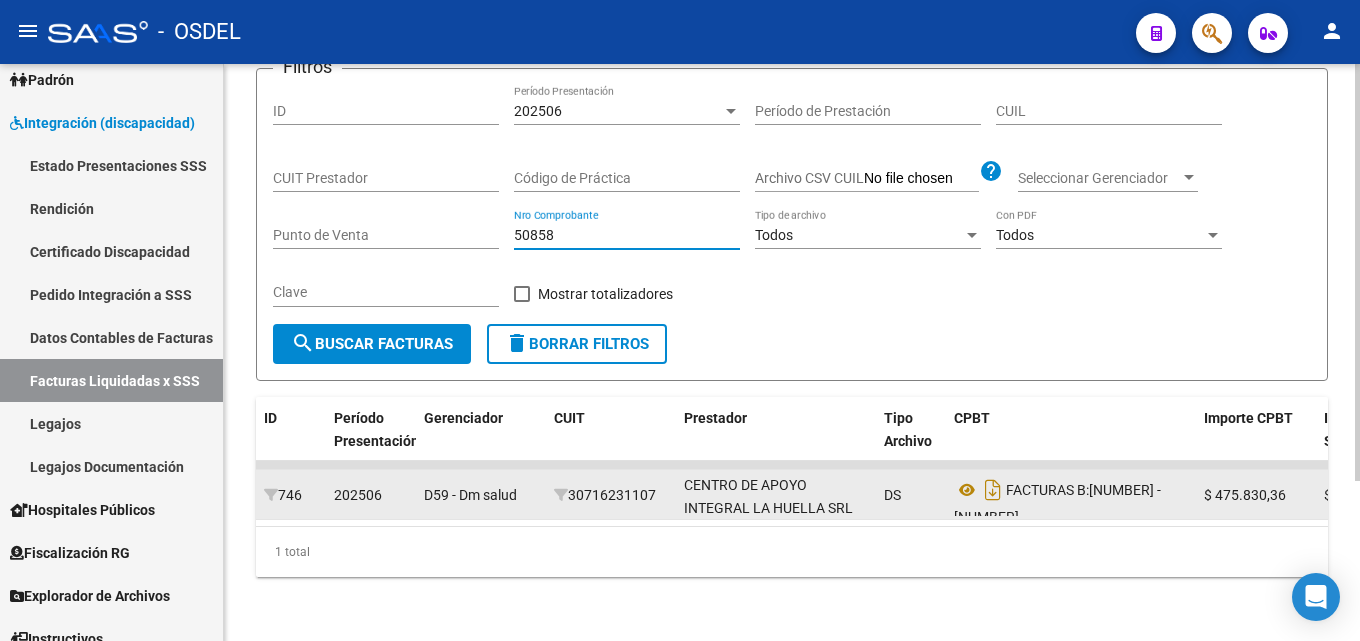 drag, startPoint x: 638, startPoint y: 219, endPoint x: 466, endPoint y: 220, distance: 172.00291 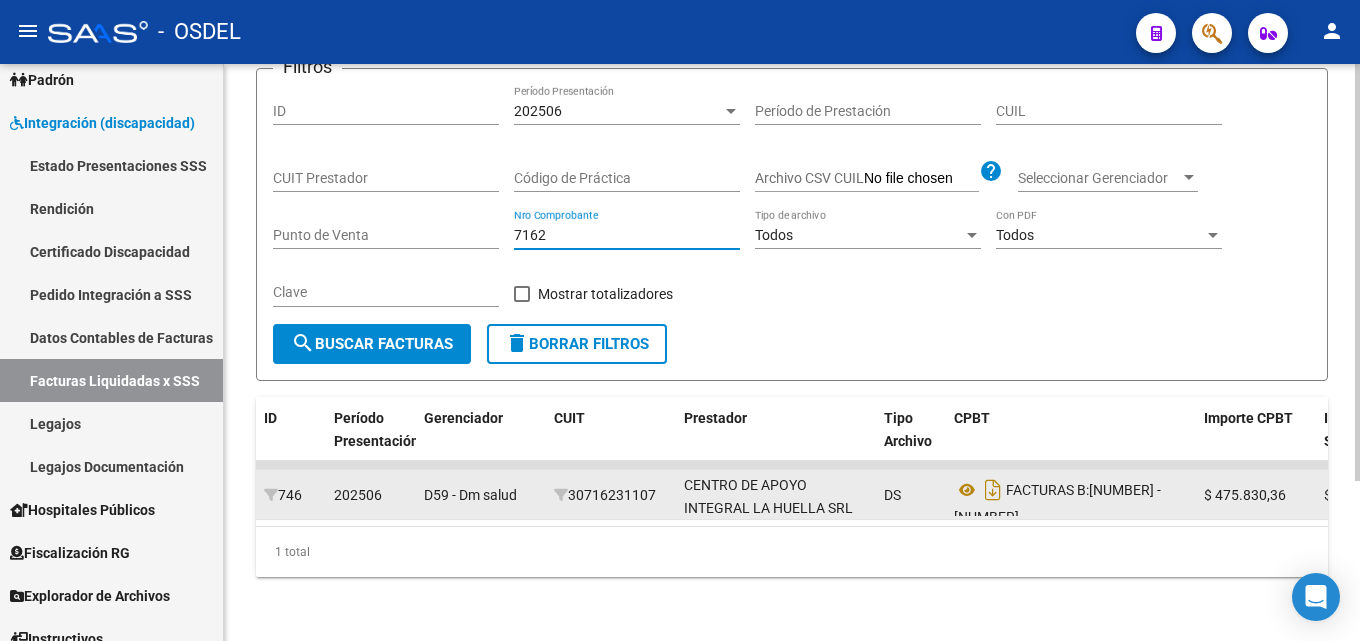 drag, startPoint x: 556, startPoint y: 218, endPoint x: 497, endPoint y: 217, distance: 59.008472 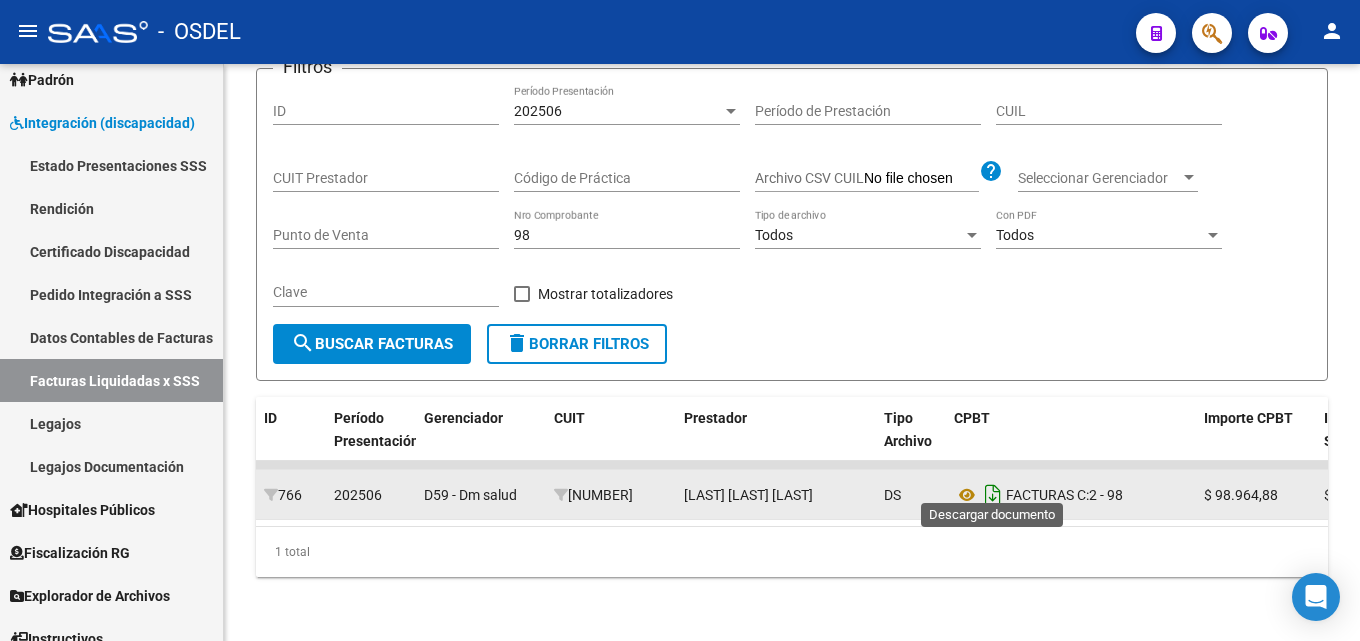 click 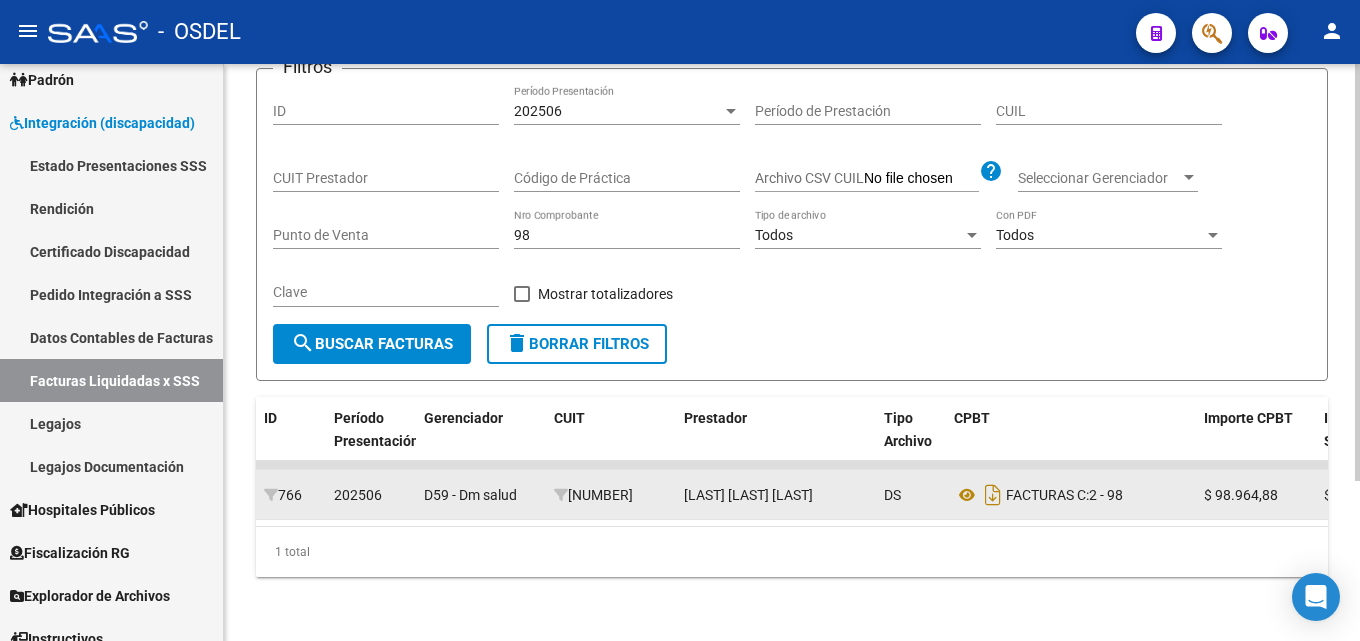 drag, startPoint x: 538, startPoint y: 217, endPoint x: 464, endPoint y: 221, distance: 74.10803 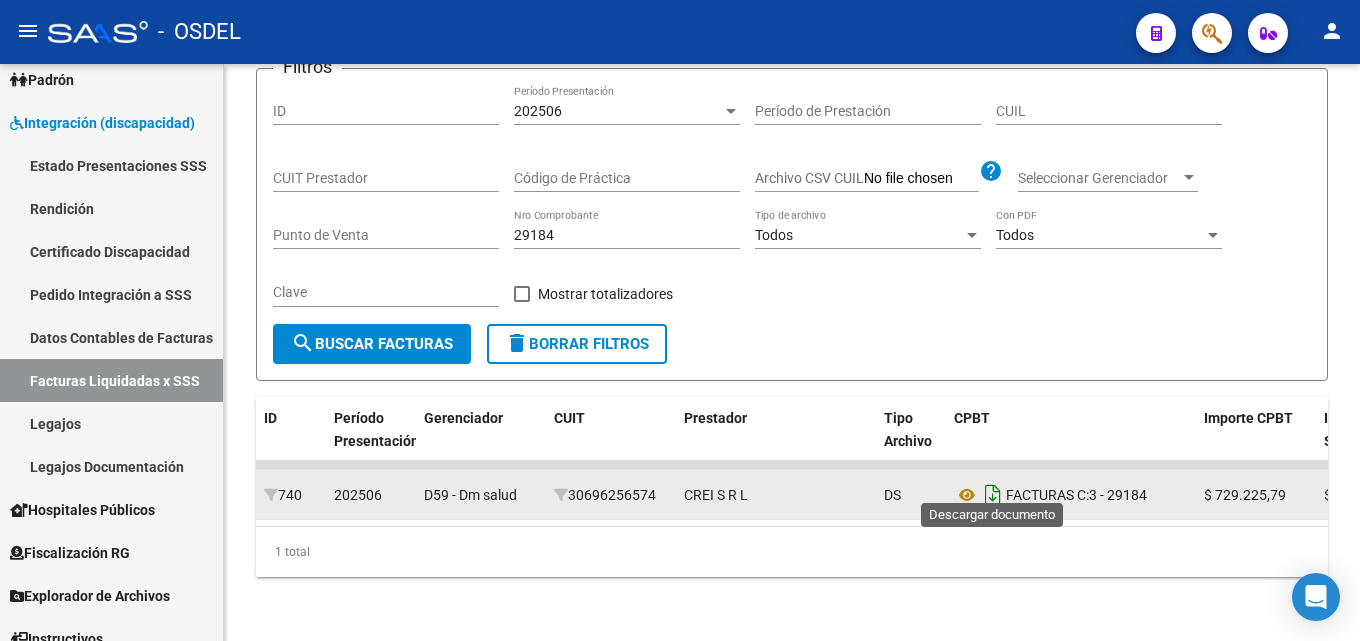 click 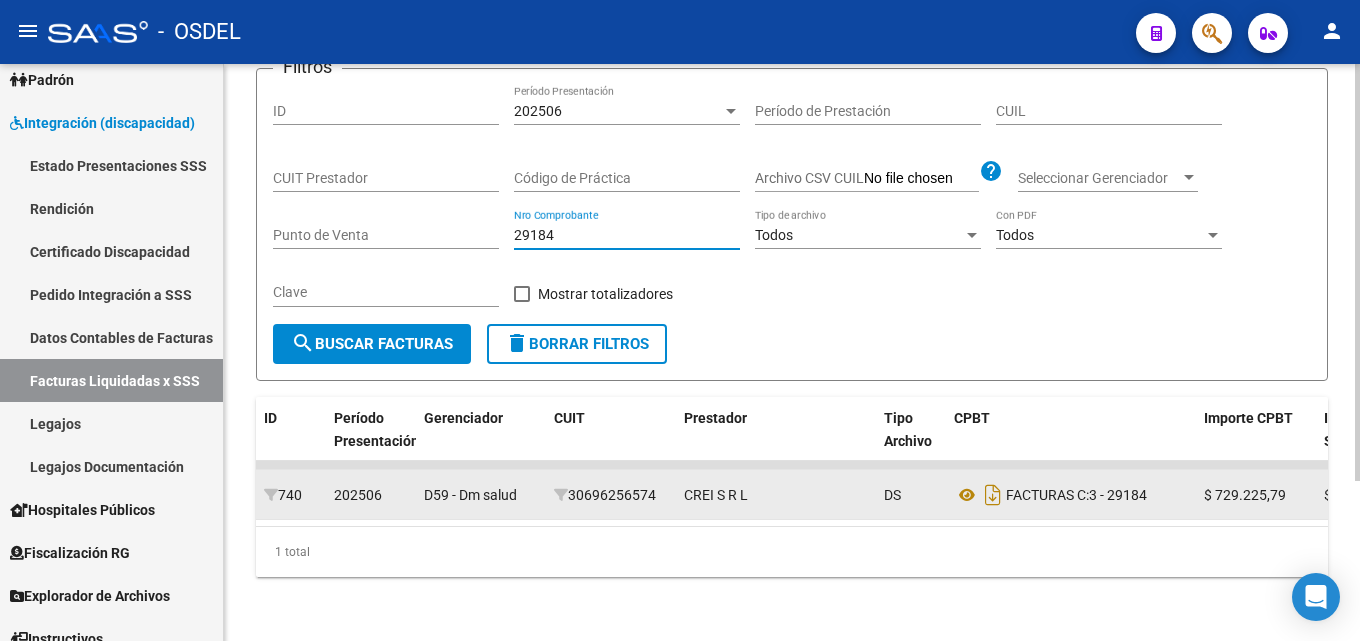 drag, startPoint x: 583, startPoint y: 222, endPoint x: 454, endPoint y: 219, distance: 129.03488 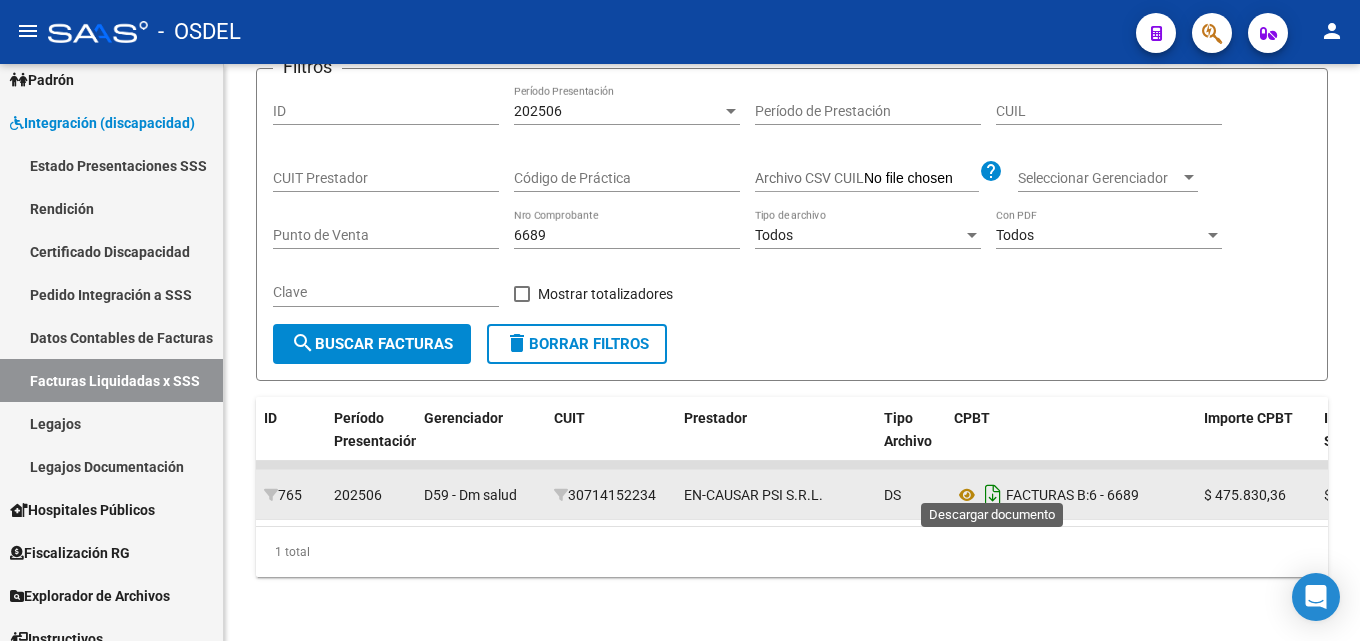 click 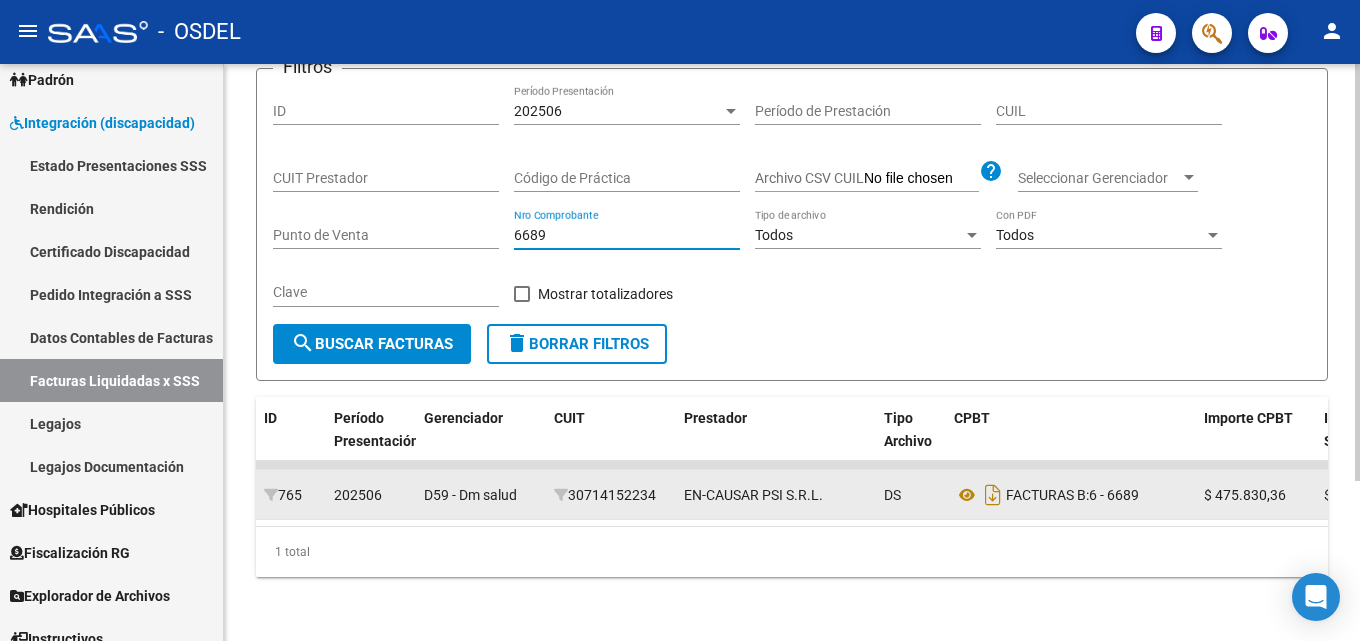 drag, startPoint x: 557, startPoint y: 217, endPoint x: 464, endPoint y: 213, distance: 93.08598 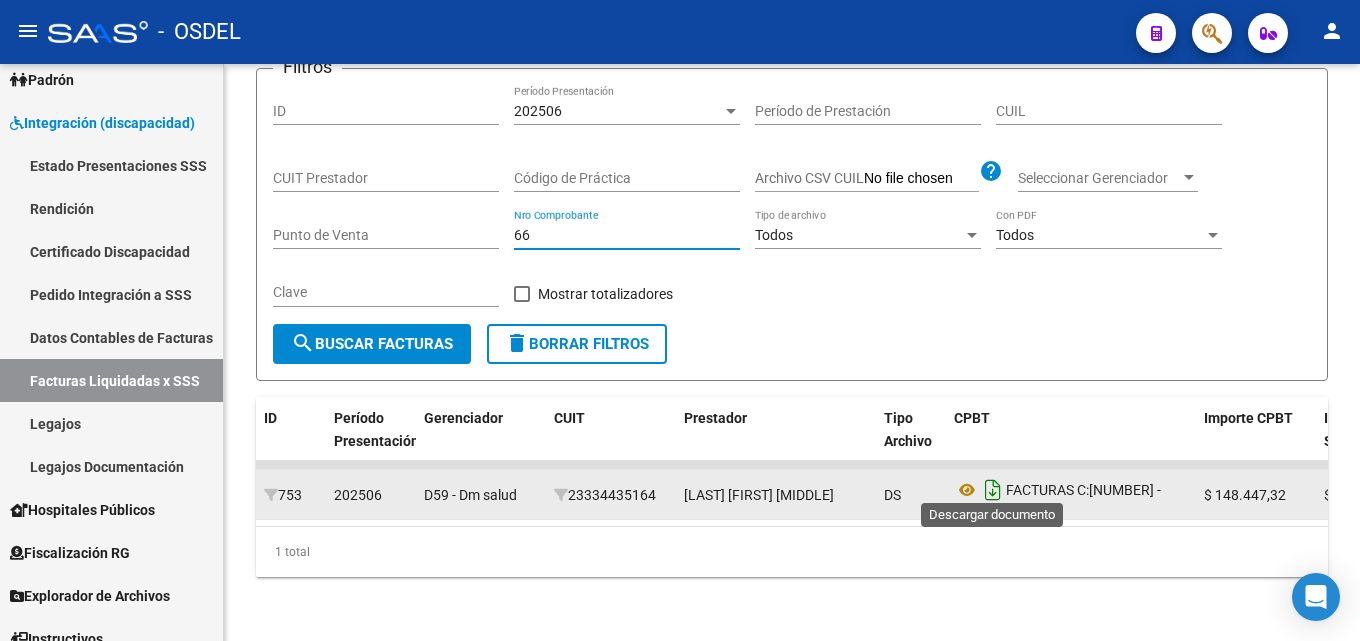 click 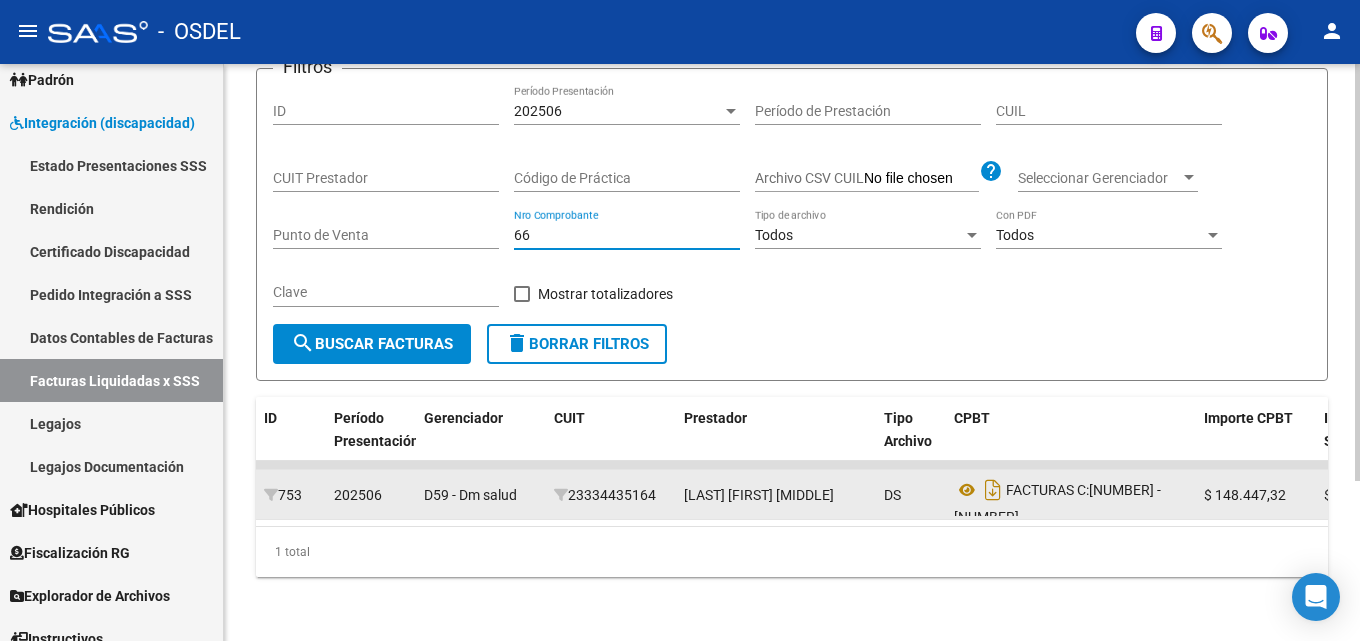 drag, startPoint x: 523, startPoint y: 217, endPoint x: 470, endPoint y: 217, distance: 53 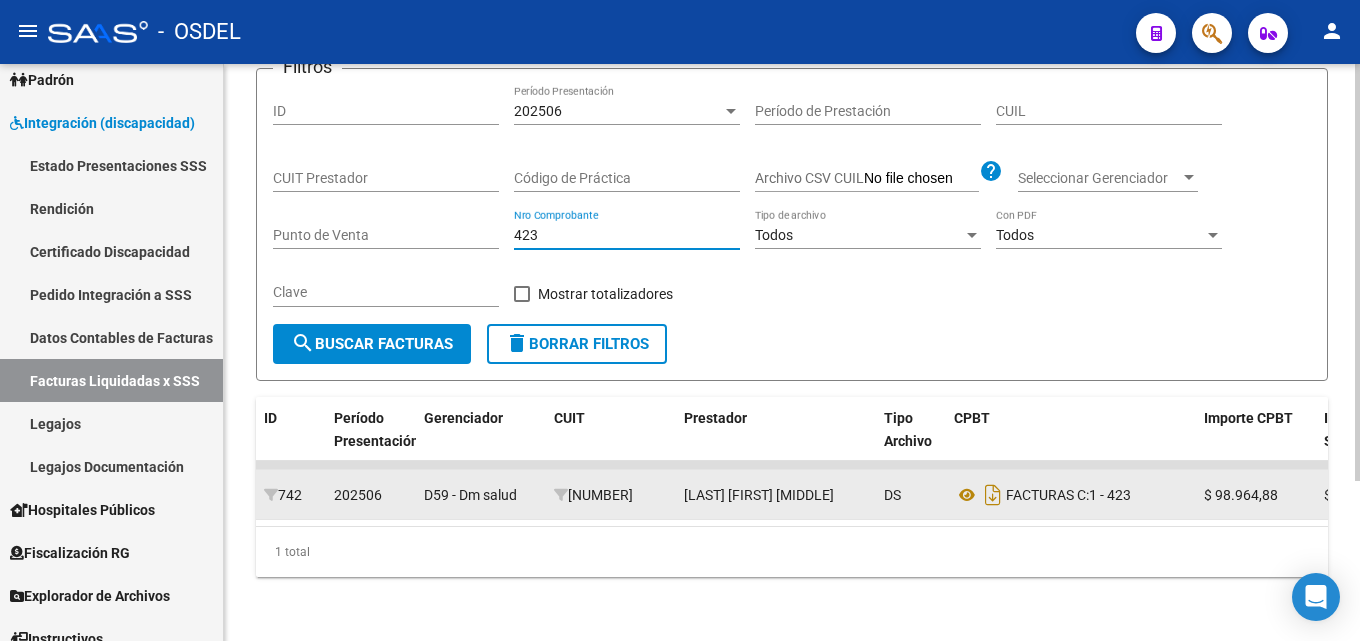 drag, startPoint x: 553, startPoint y: 219, endPoint x: 475, endPoint y: 218, distance: 78.00641 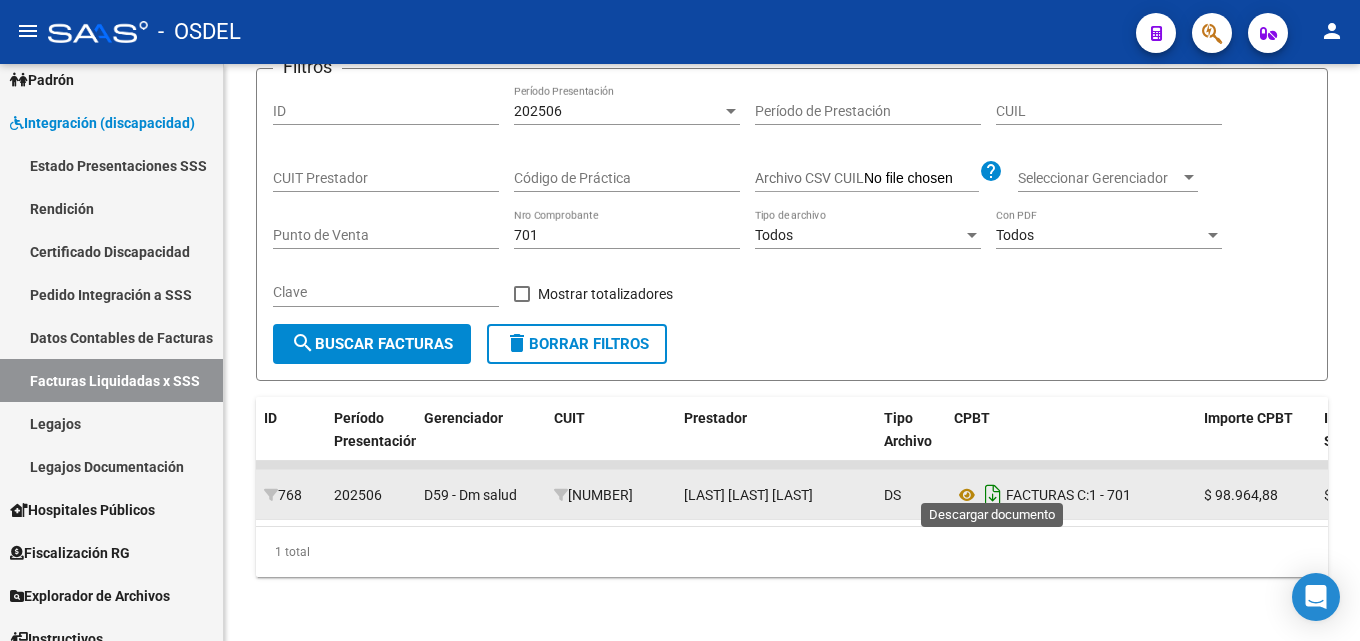 click 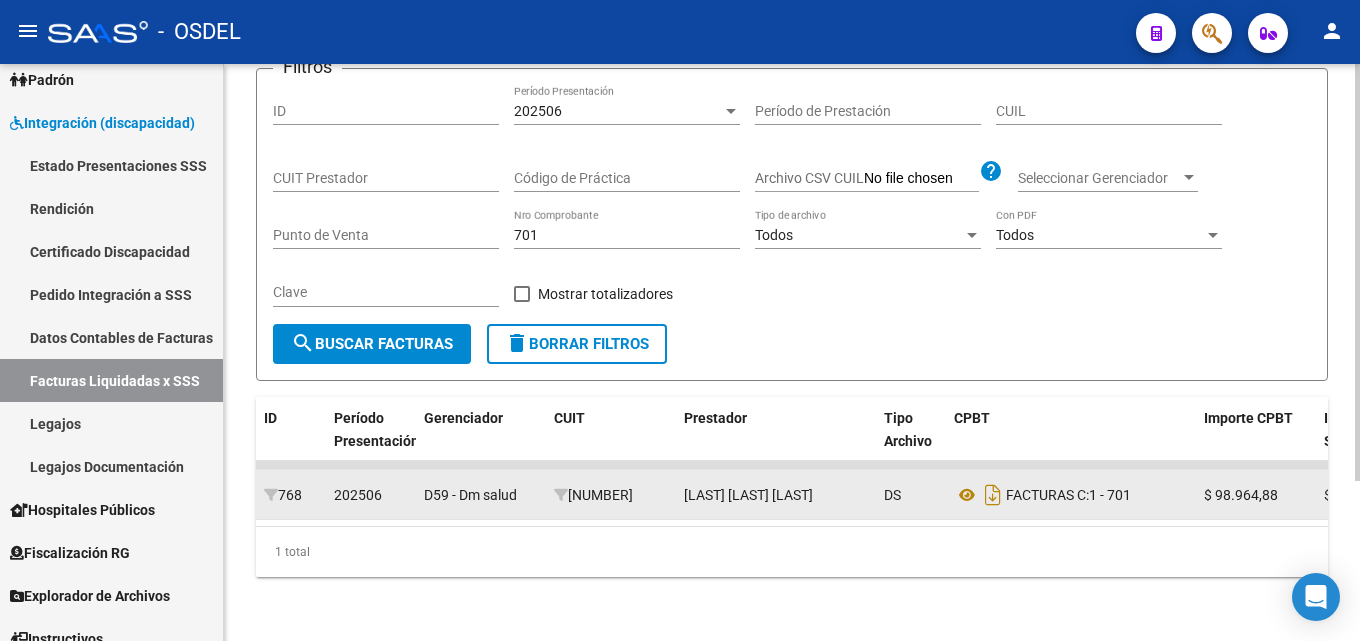 drag, startPoint x: 553, startPoint y: 216, endPoint x: 463, endPoint y: 217, distance: 90.005554 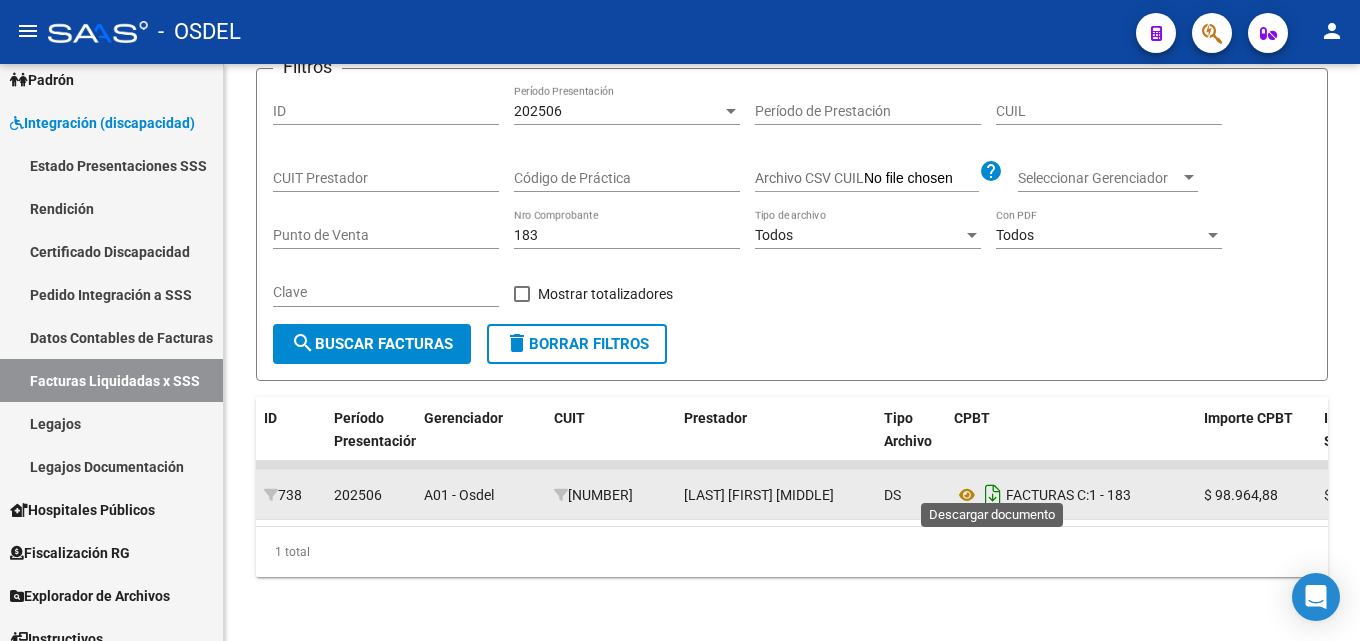 click 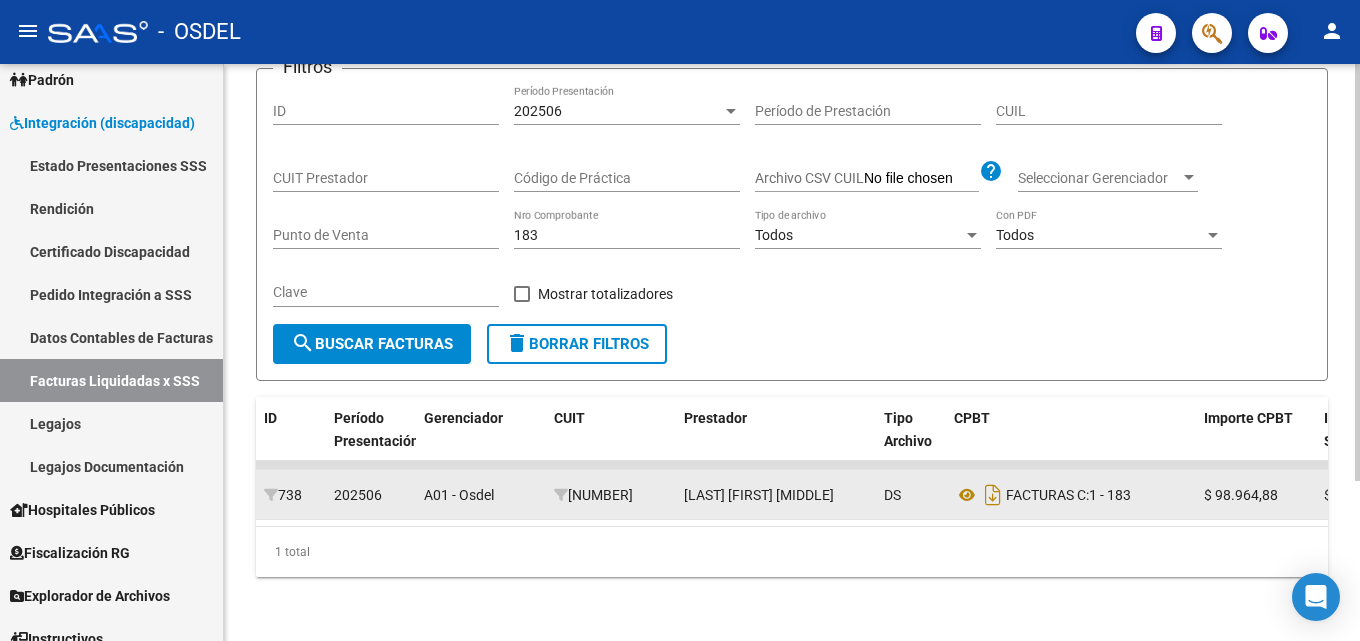 drag, startPoint x: 553, startPoint y: 214, endPoint x: 389, endPoint y: 214, distance: 164 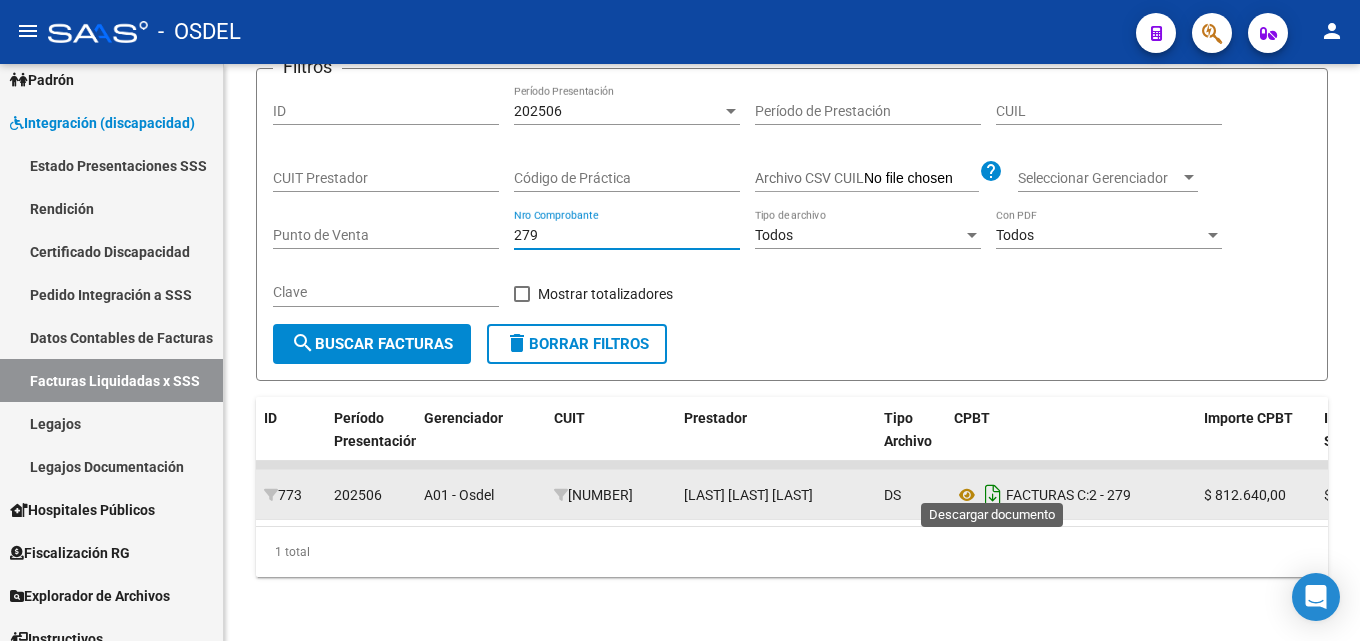 click 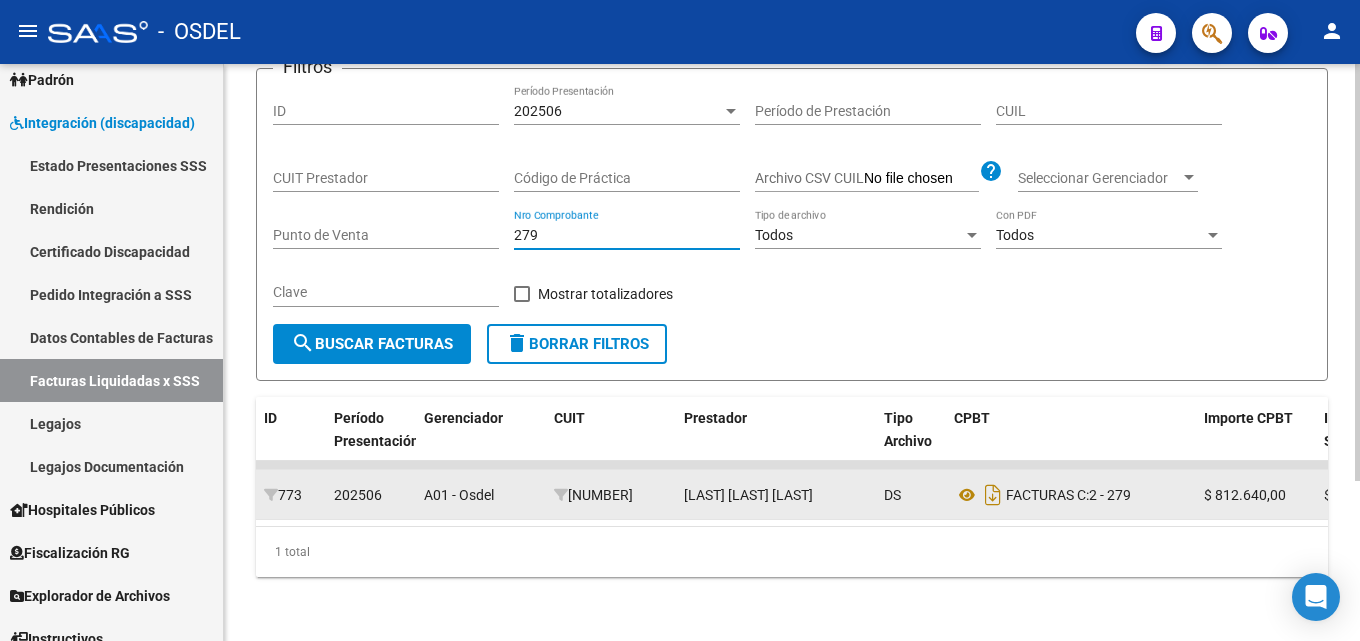 drag, startPoint x: 553, startPoint y: 212, endPoint x: 414, endPoint y: 214, distance: 139.01439 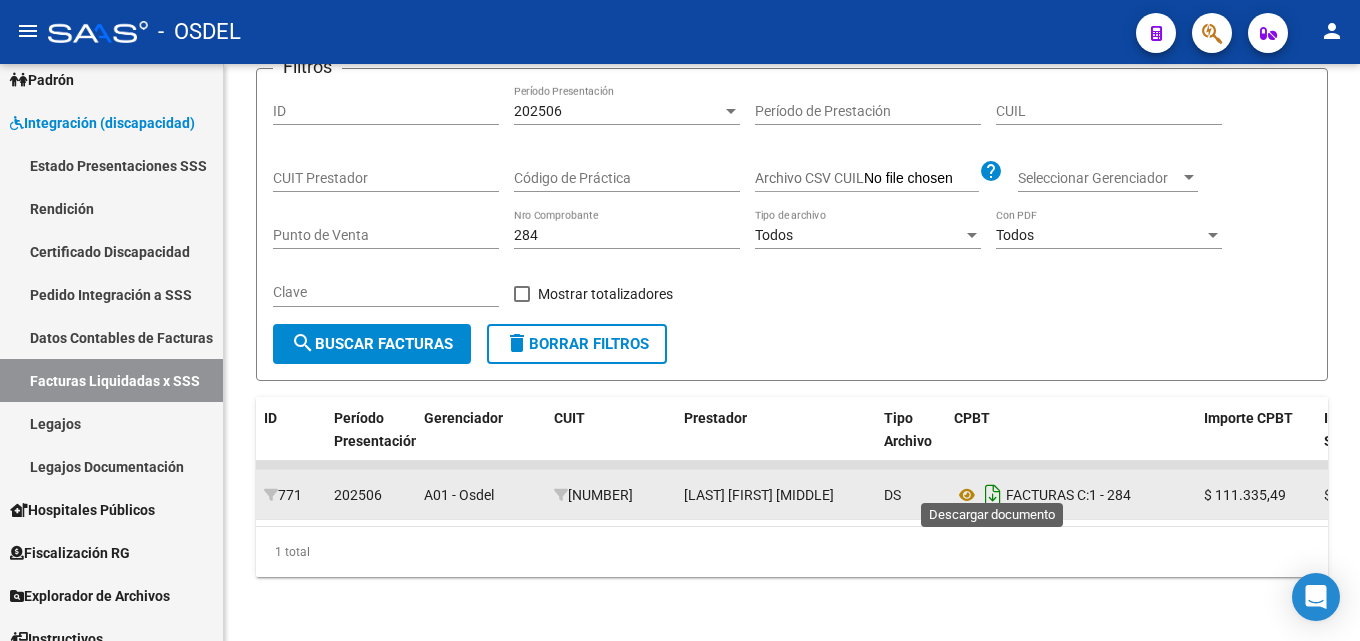 click 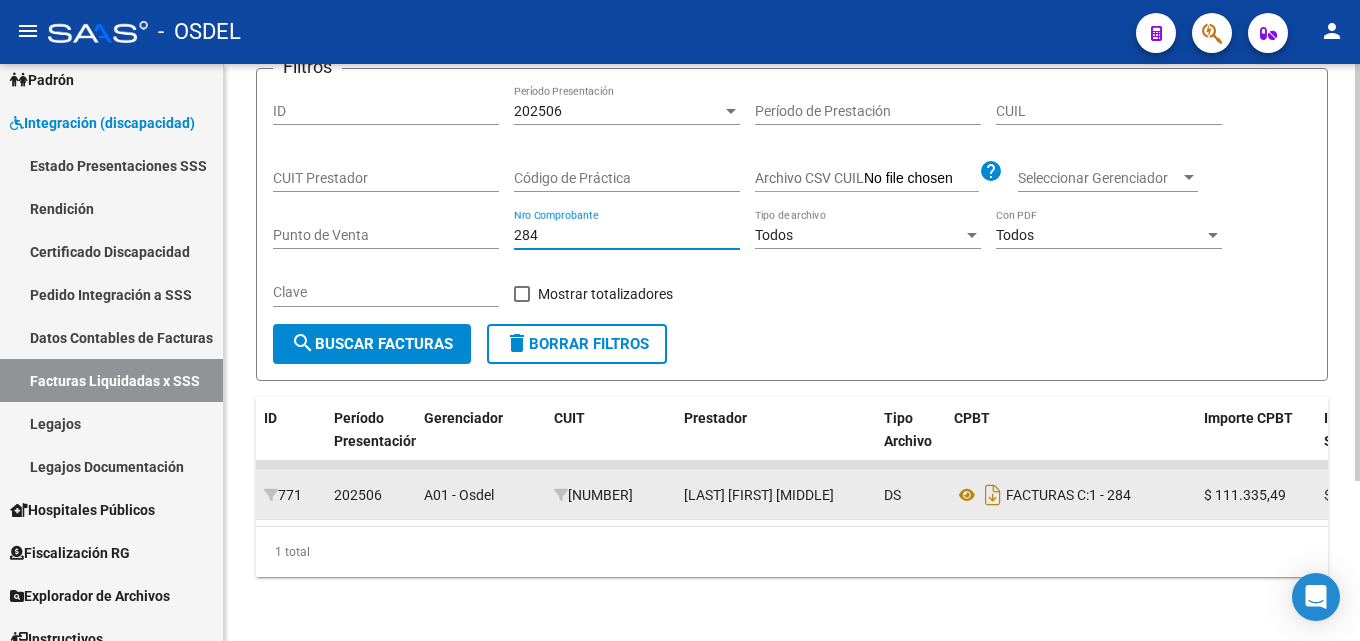 drag, startPoint x: 556, startPoint y: 212, endPoint x: 368, endPoint y: 214, distance: 188.01064 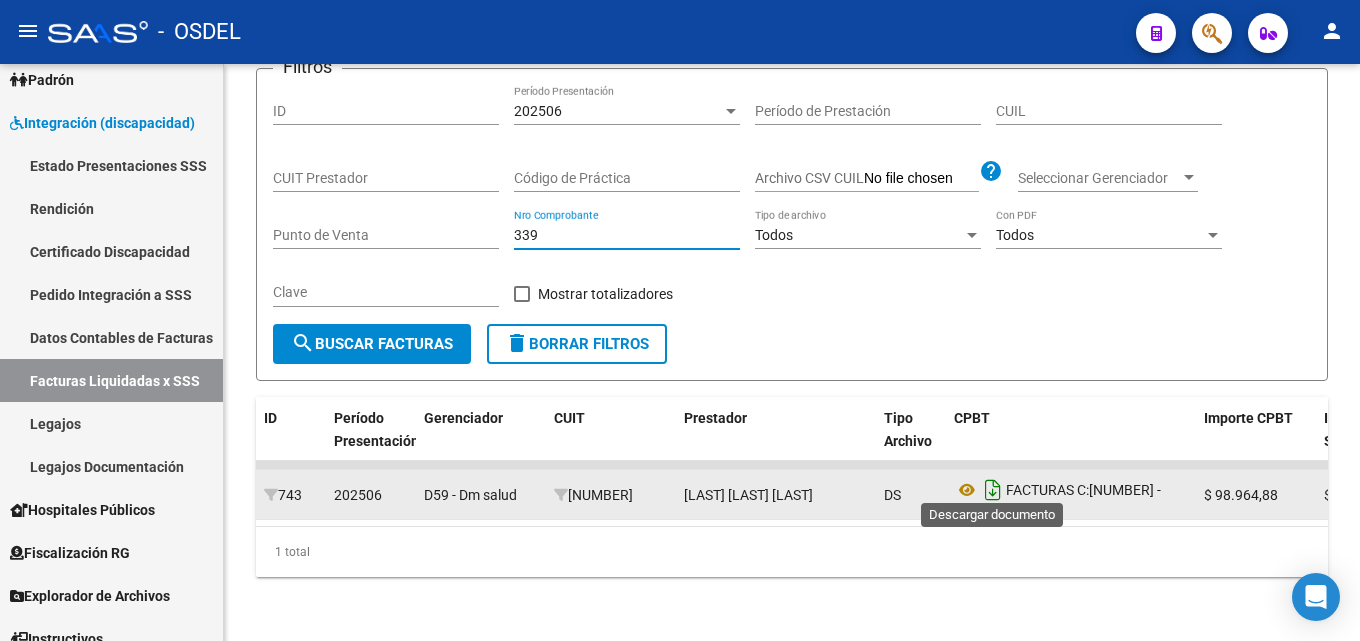 click 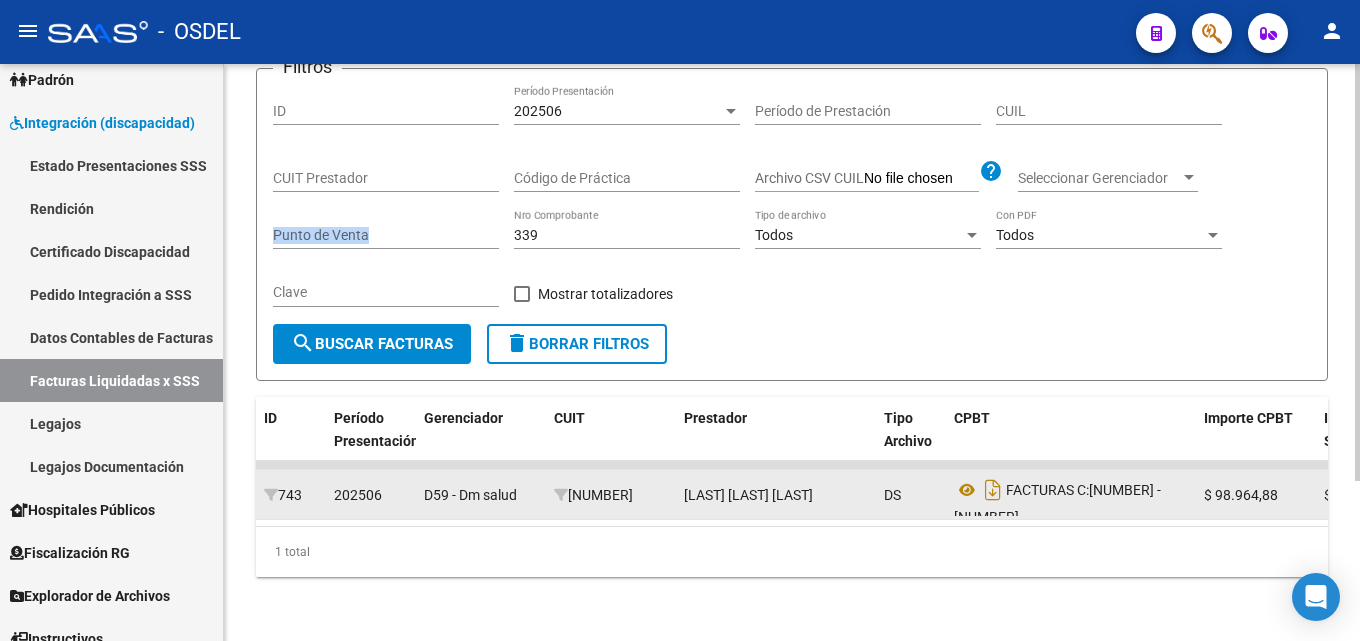 drag, startPoint x: 562, startPoint y: 206, endPoint x: 486, endPoint y: 210, distance: 76.105194 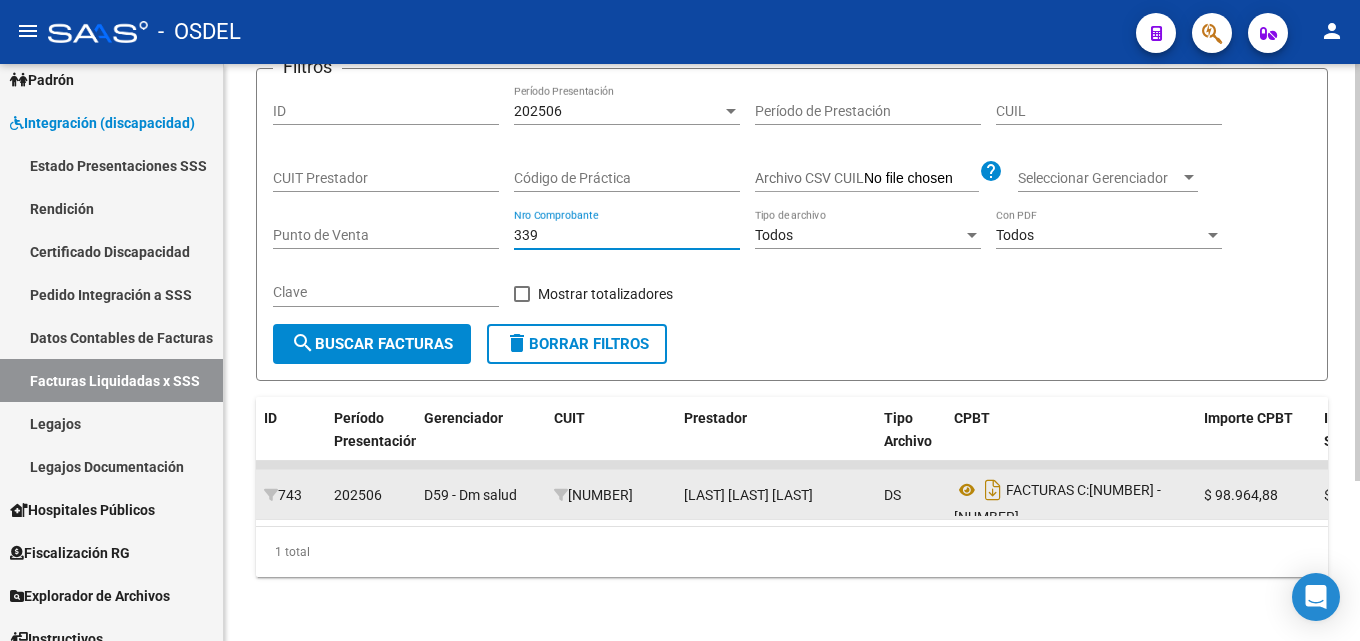 drag, startPoint x: 543, startPoint y: 215, endPoint x: 488, endPoint y: 217, distance: 55.03635 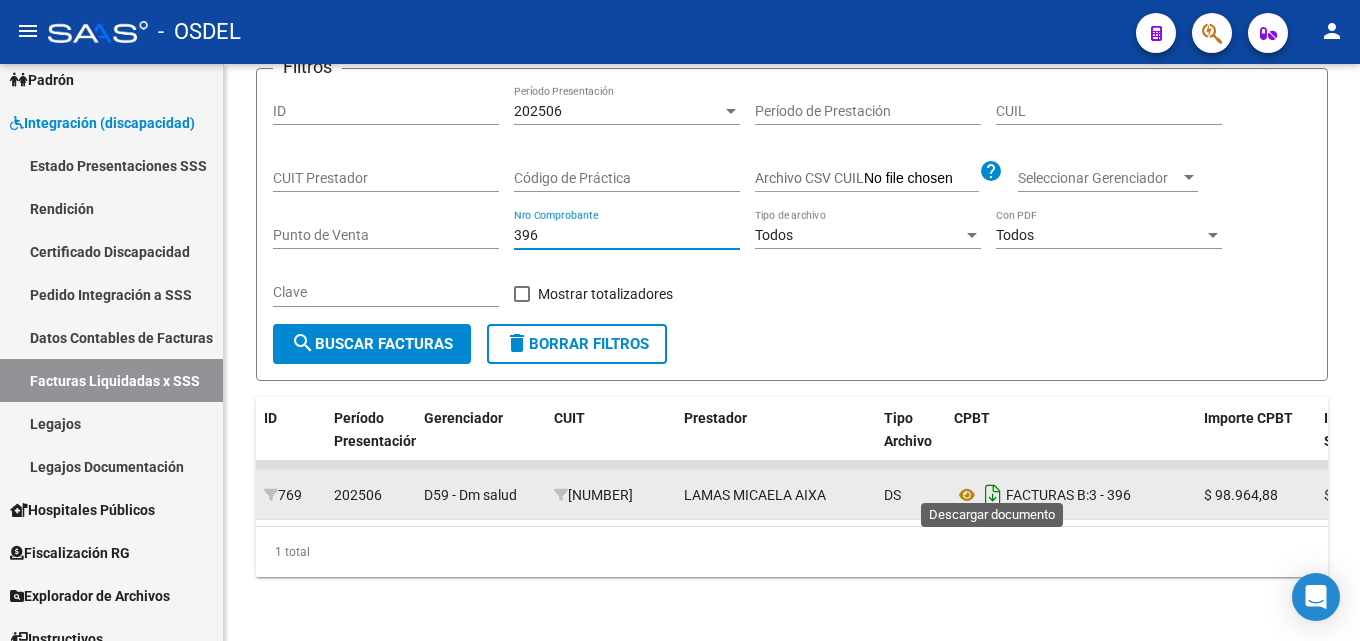 type on "396" 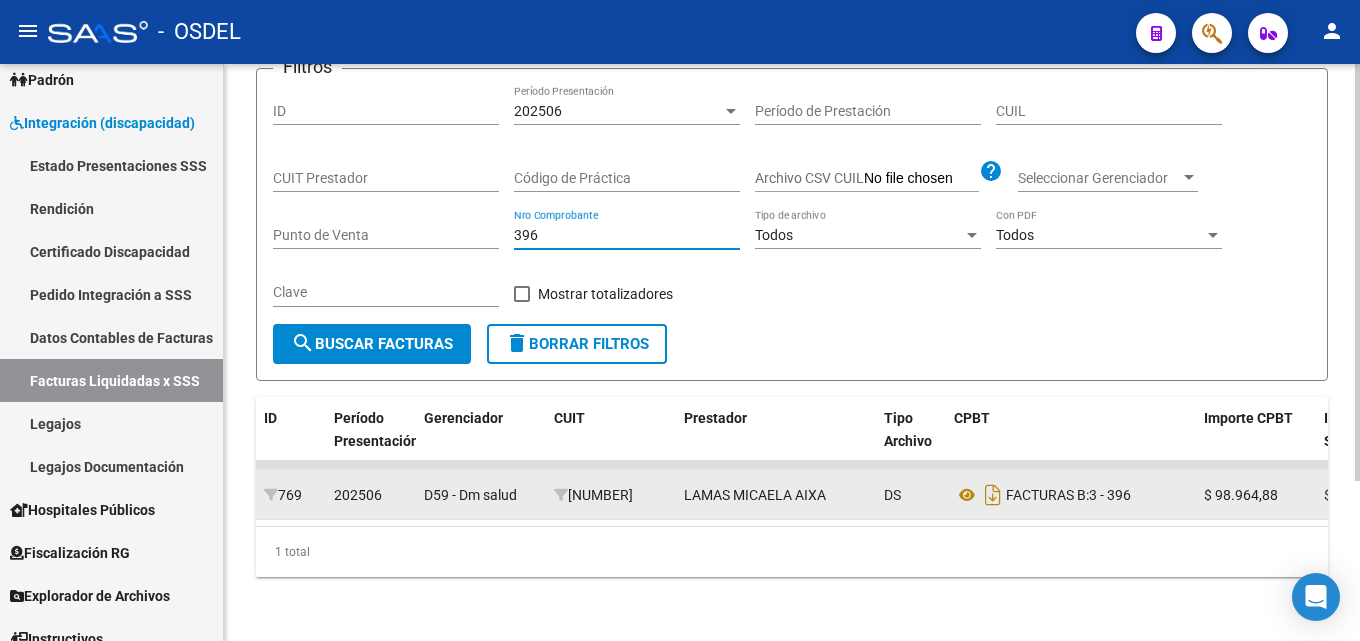 drag, startPoint x: 552, startPoint y: 217, endPoint x: 466, endPoint y: 217, distance: 86 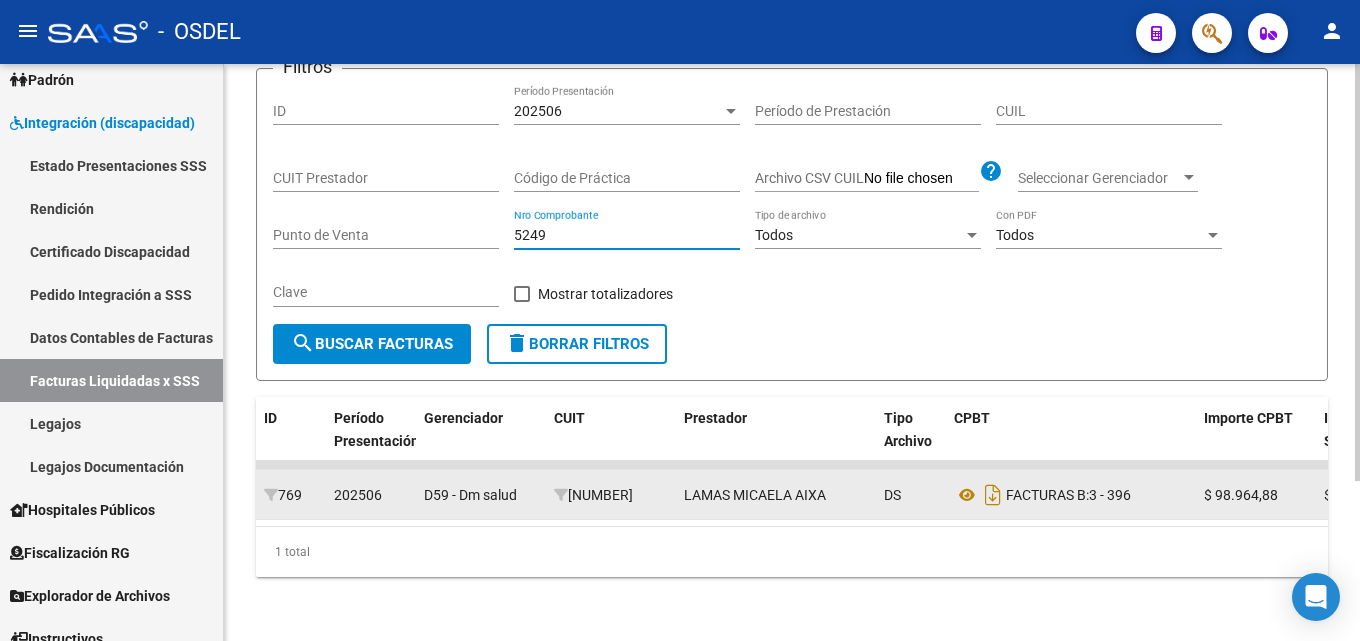type on "5249" 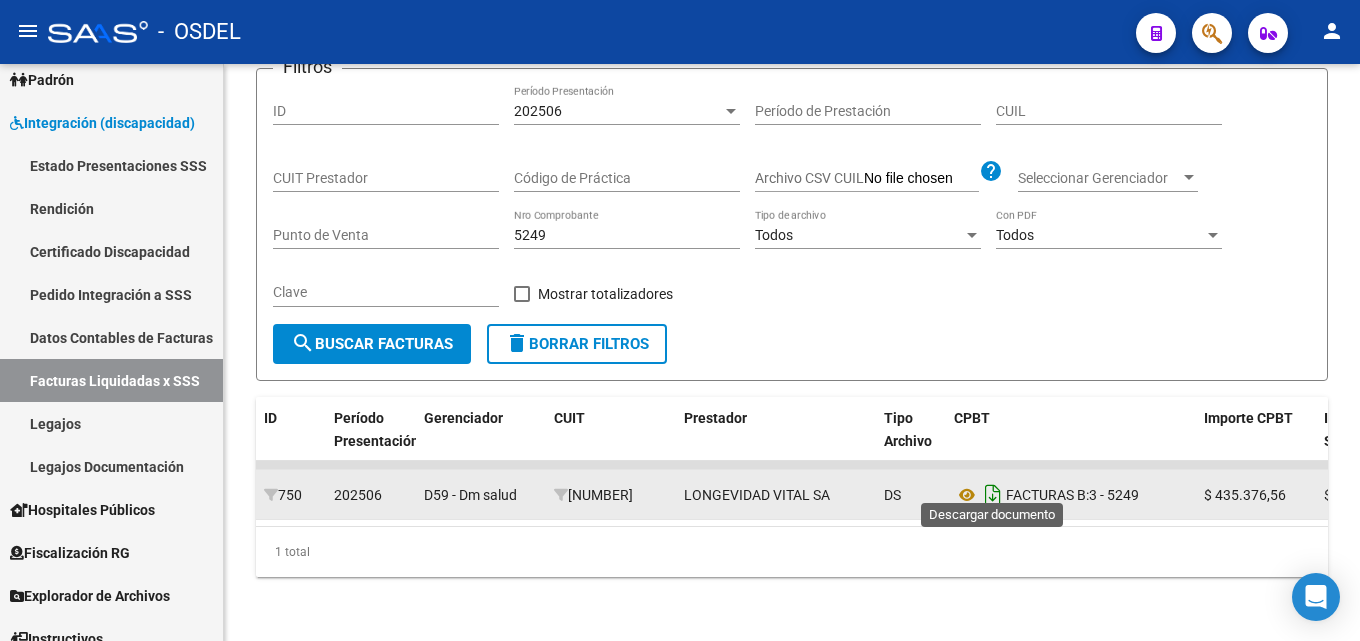 click 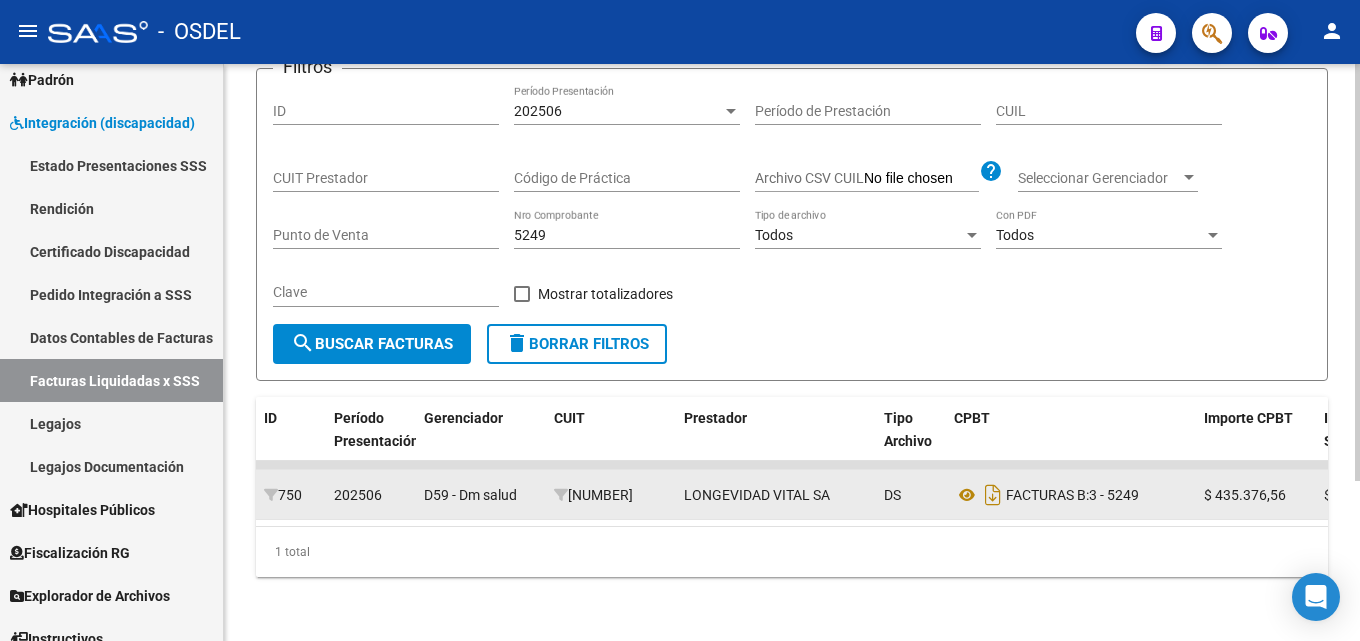 click on "5249" at bounding box center (627, 235) 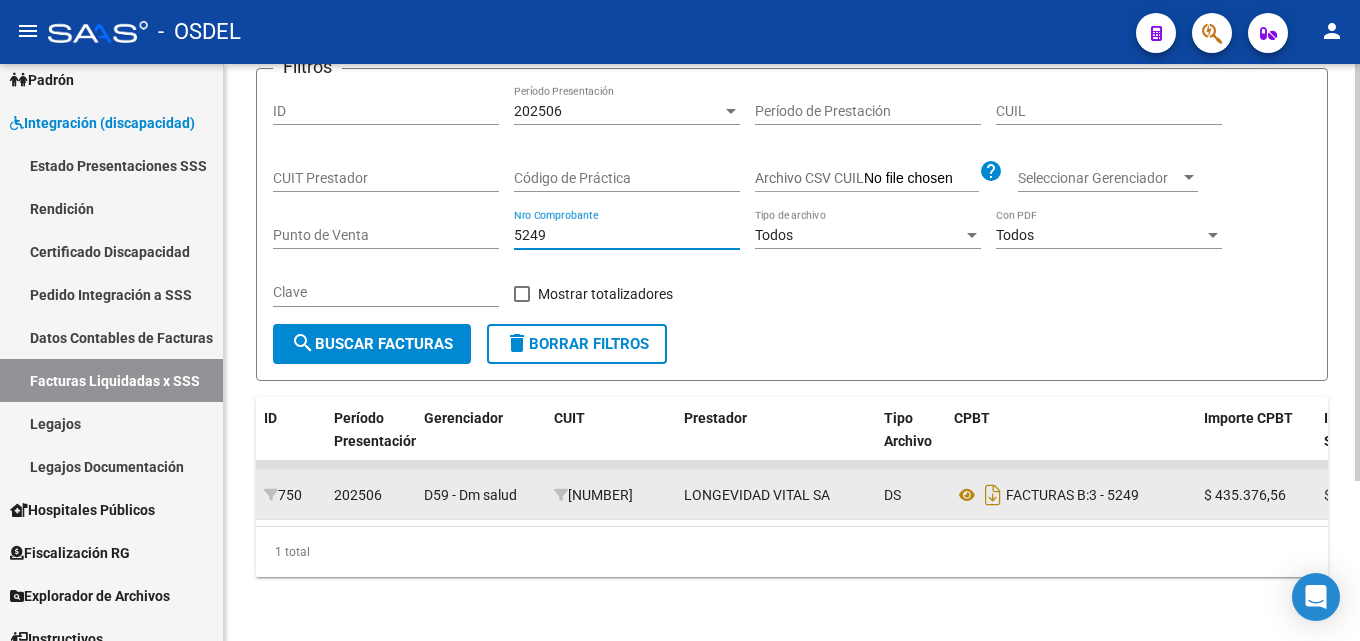 drag, startPoint x: 569, startPoint y: 221, endPoint x: 495, endPoint y: 221, distance: 74 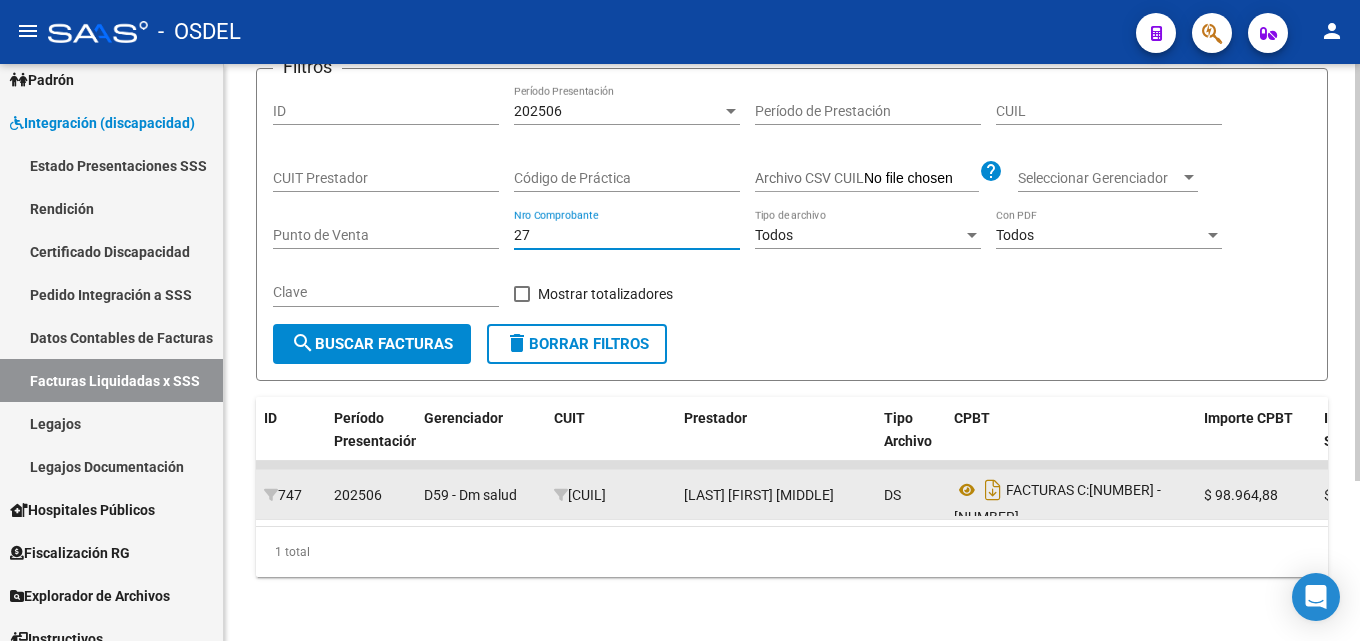 drag, startPoint x: 551, startPoint y: 216, endPoint x: 475, endPoint y: 215, distance: 76.00658 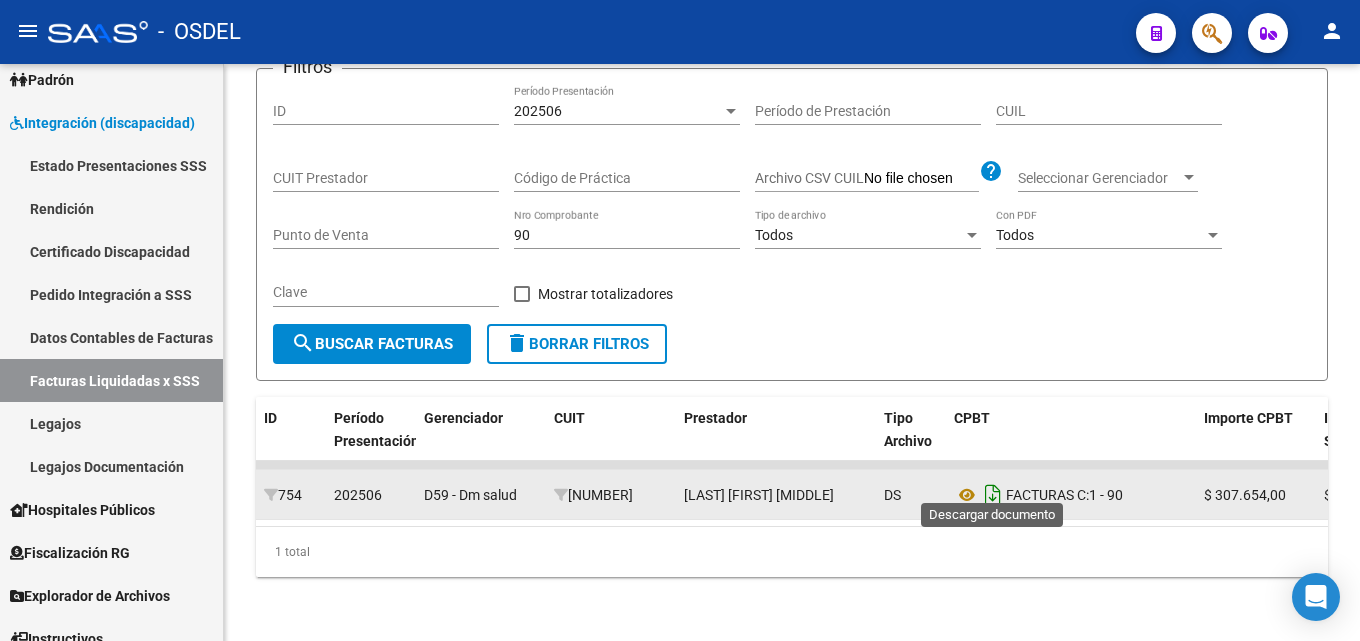 click 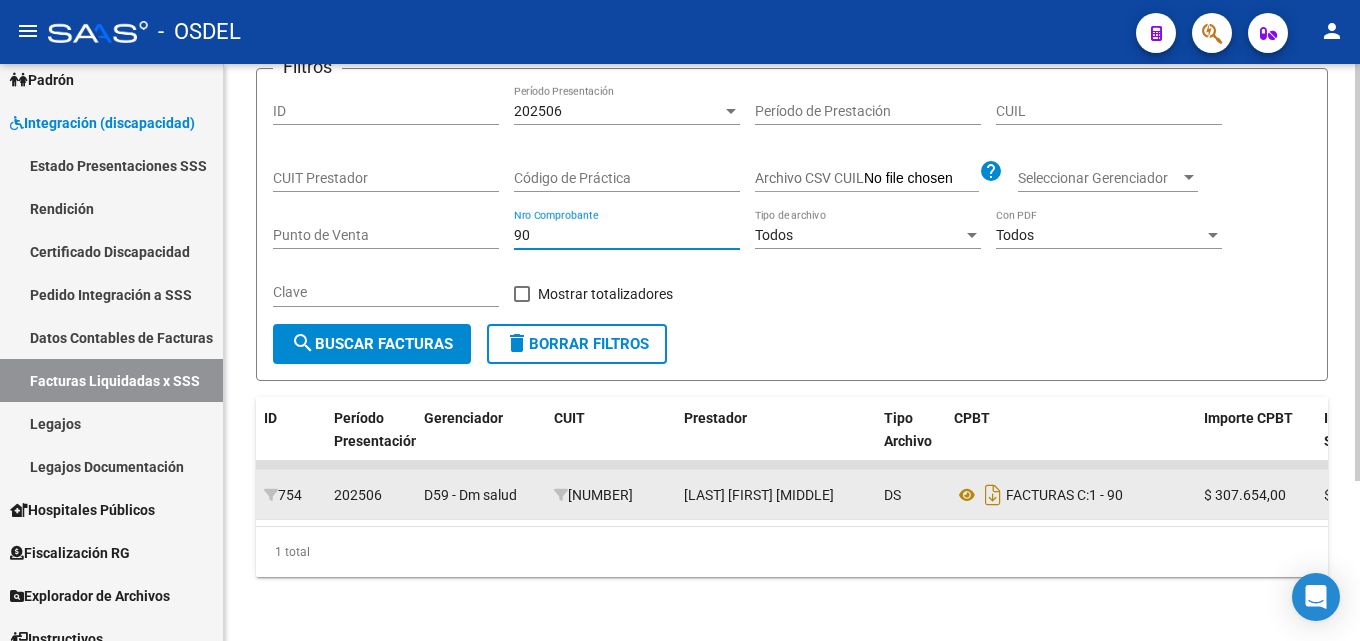 drag, startPoint x: 556, startPoint y: 215, endPoint x: 438, endPoint y: 214, distance: 118.004234 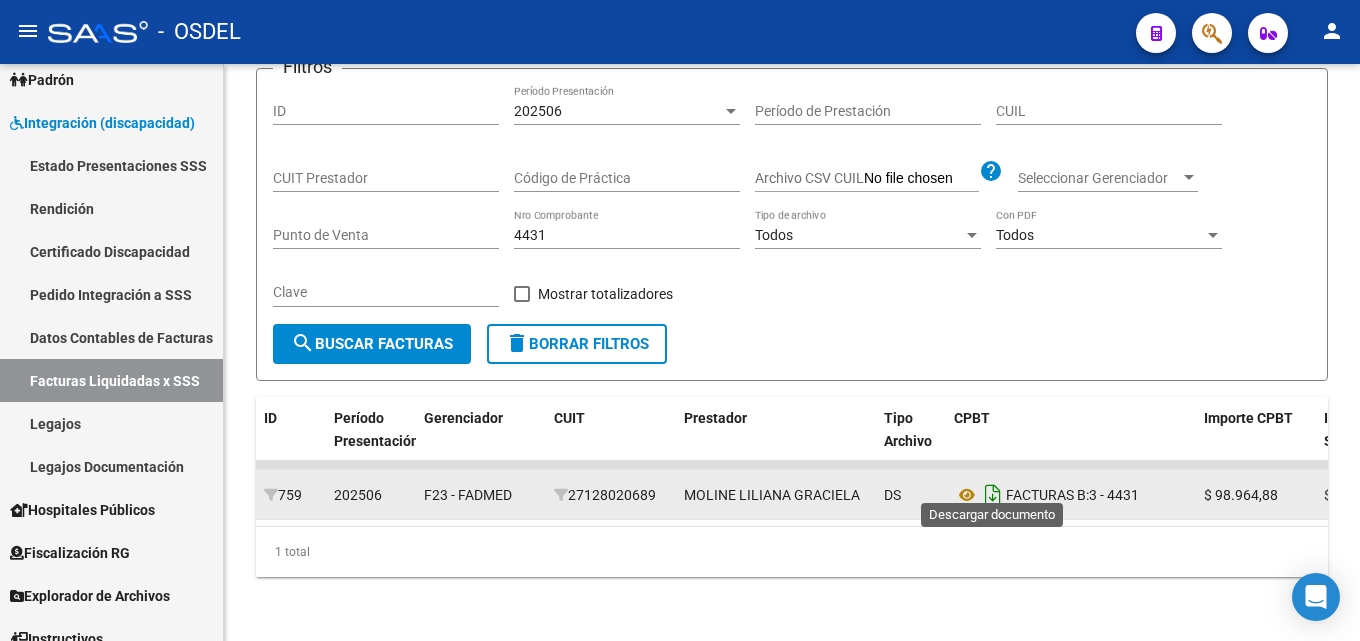 click 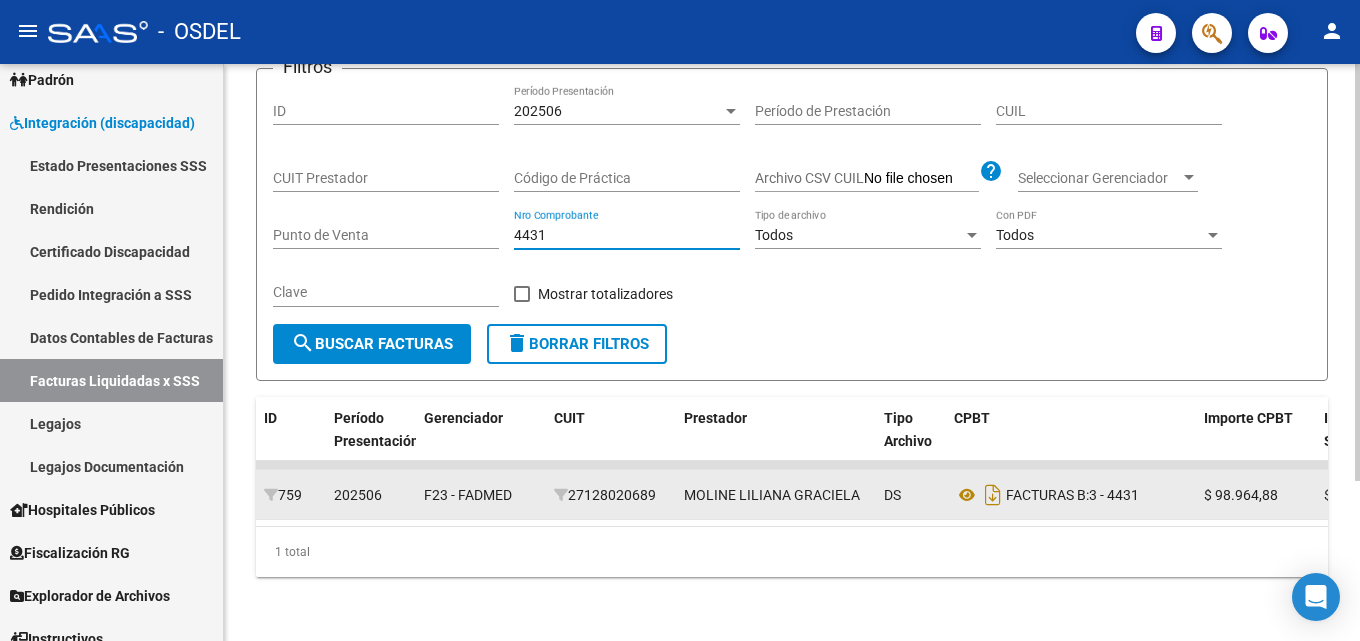 drag, startPoint x: 541, startPoint y: 217, endPoint x: 455, endPoint y: 217, distance: 86 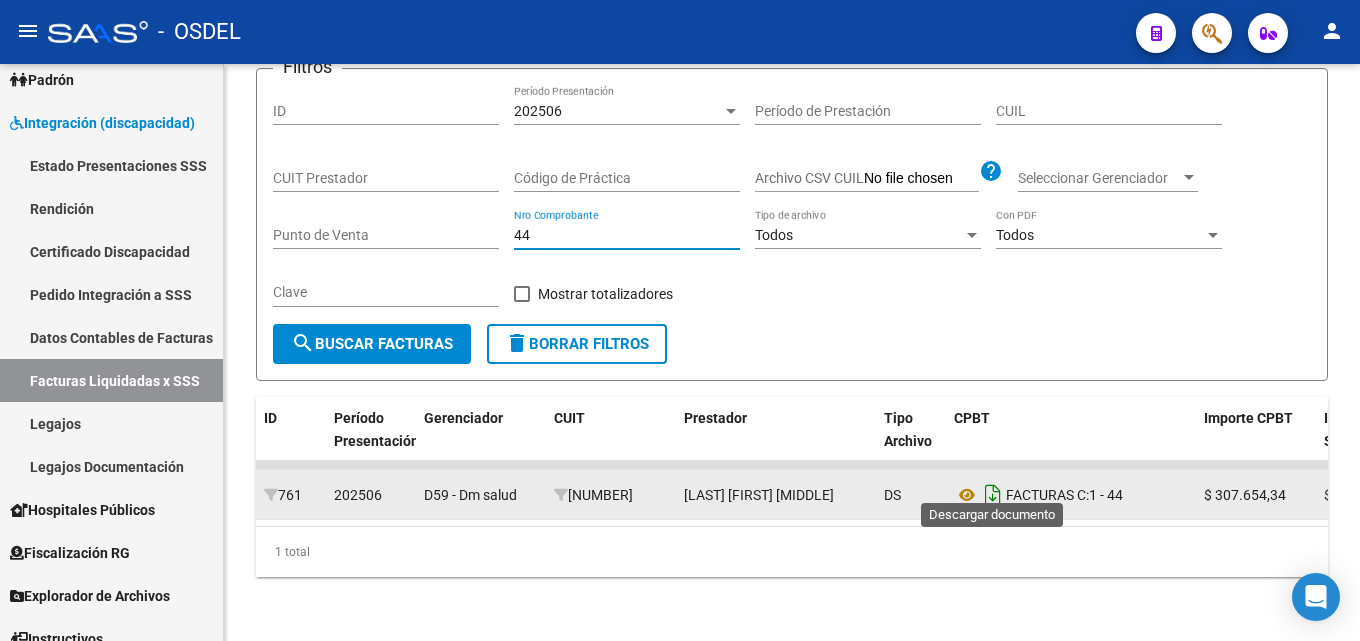 click 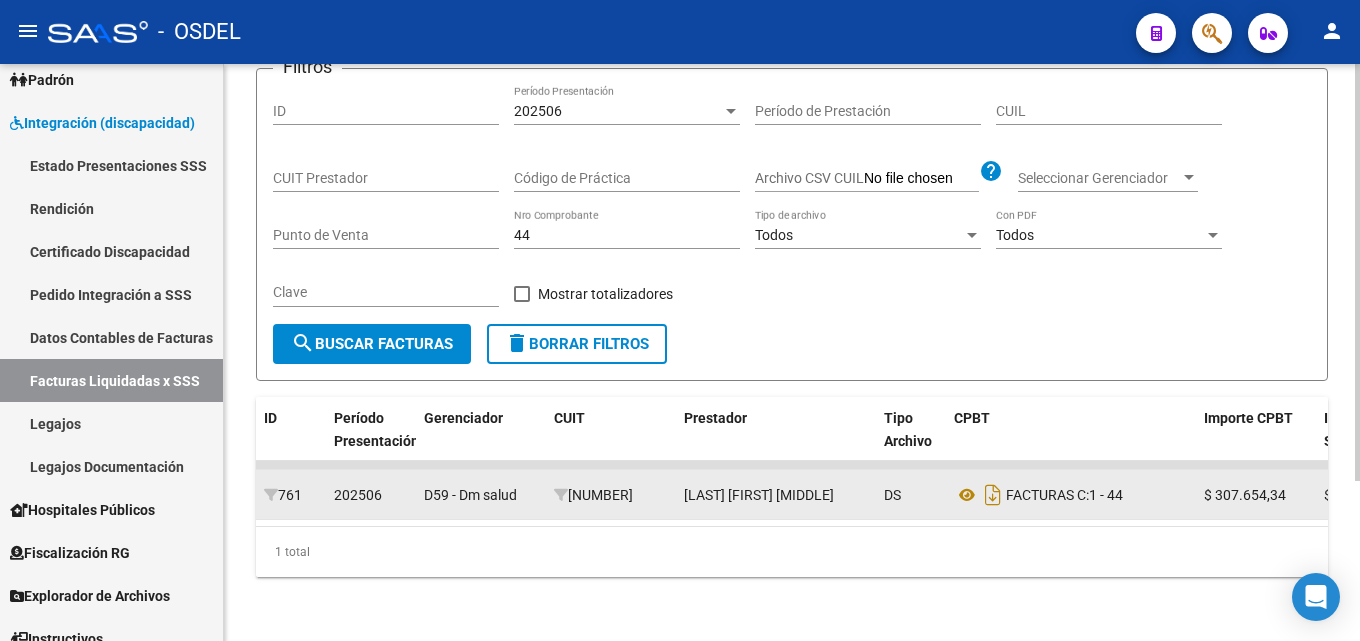 click on "[NUMBER] Nro Comprobante" 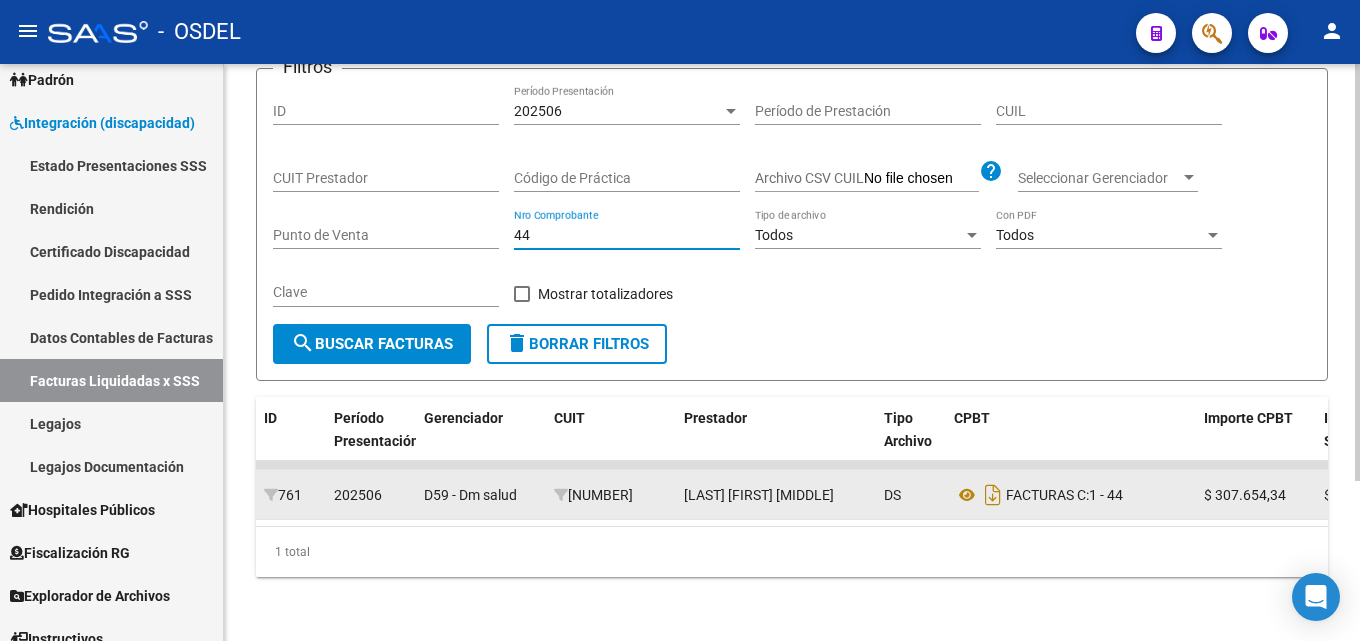 drag, startPoint x: 576, startPoint y: 215, endPoint x: 445, endPoint y: 215, distance: 131 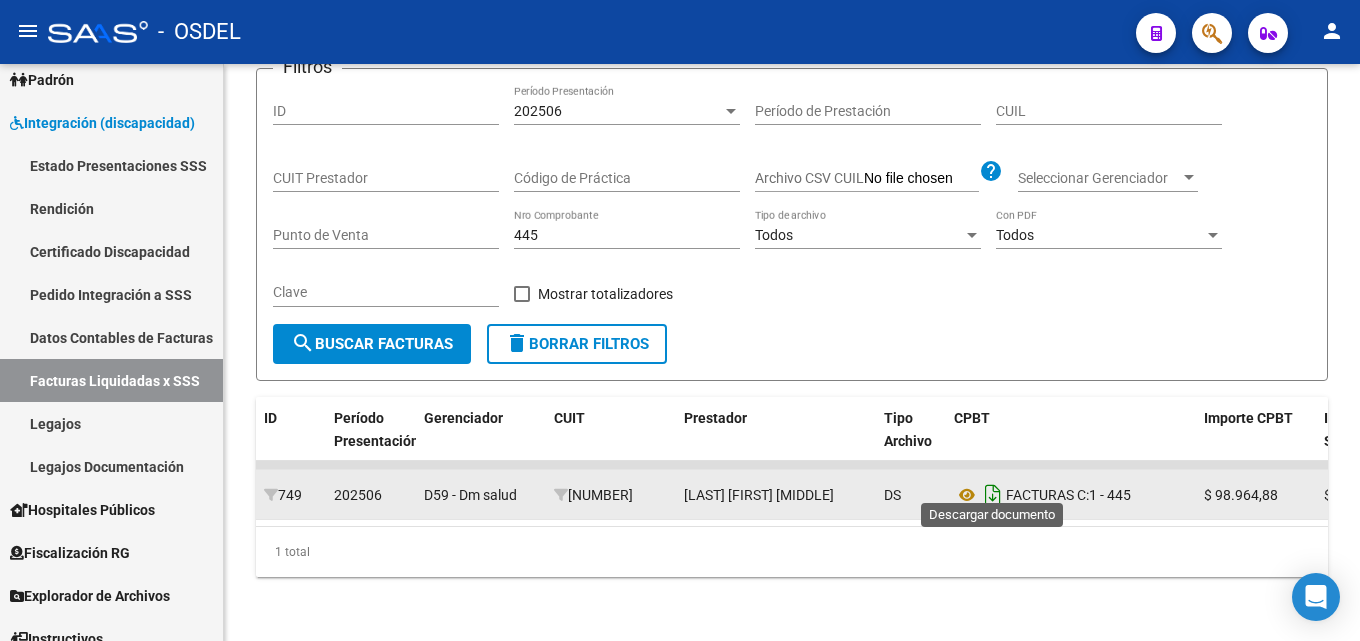 click 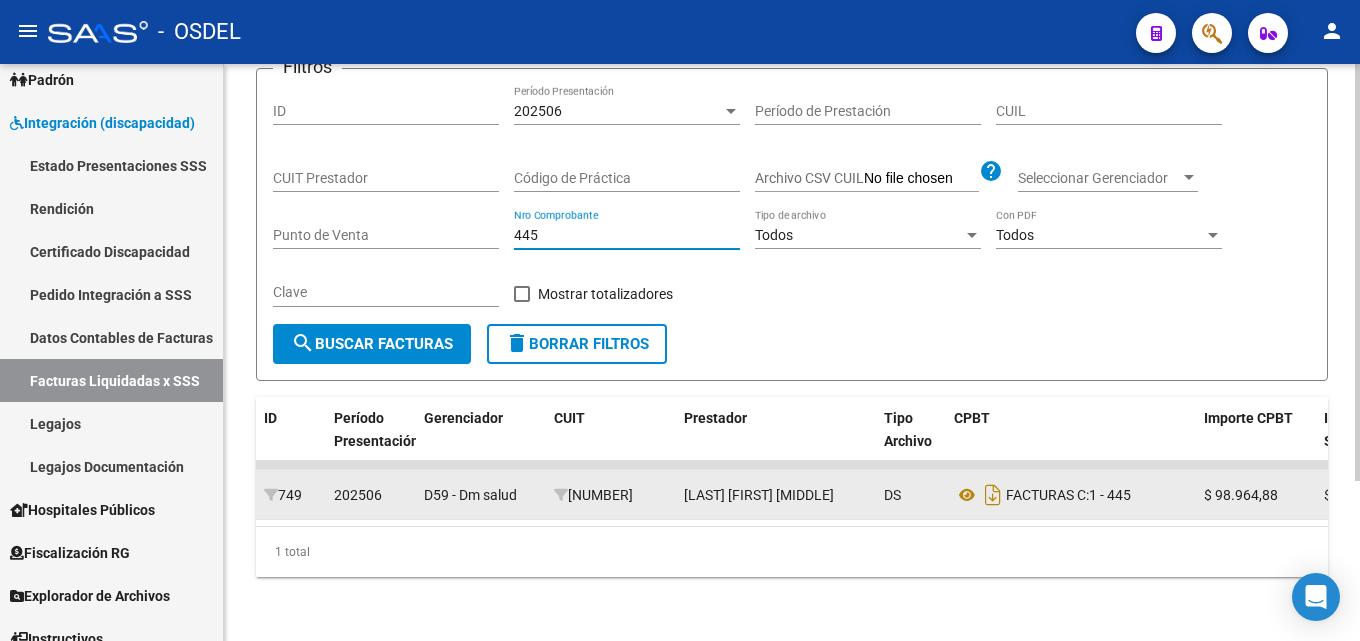 drag, startPoint x: 554, startPoint y: 211, endPoint x: 418, endPoint y: 214, distance: 136.03308 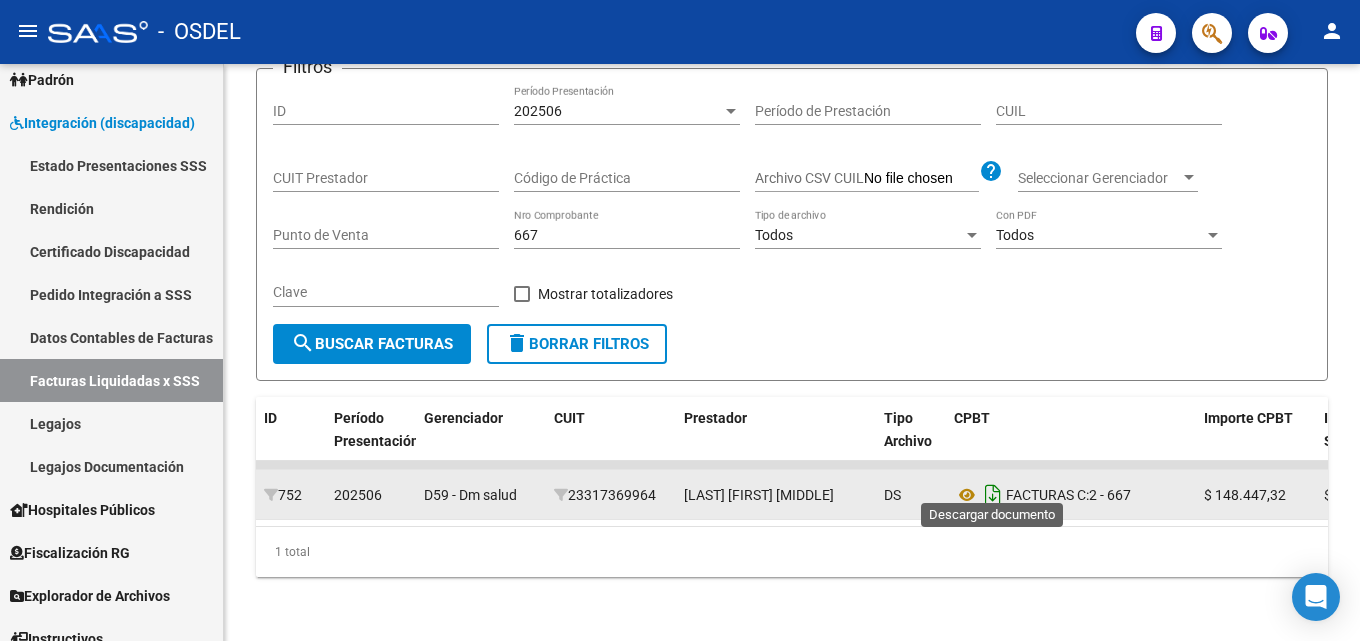 click 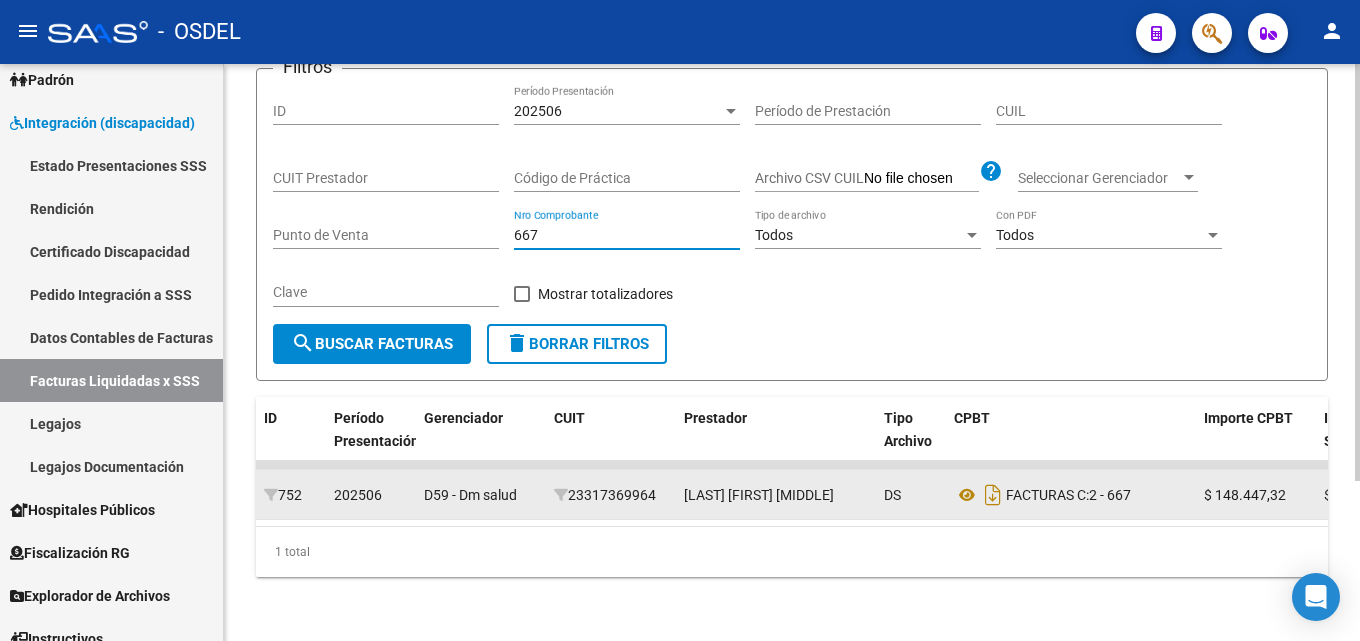 drag, startPoint x: 552, startPoint y: 217, endPoint x: 493, endPoint y: 217, distance: 59 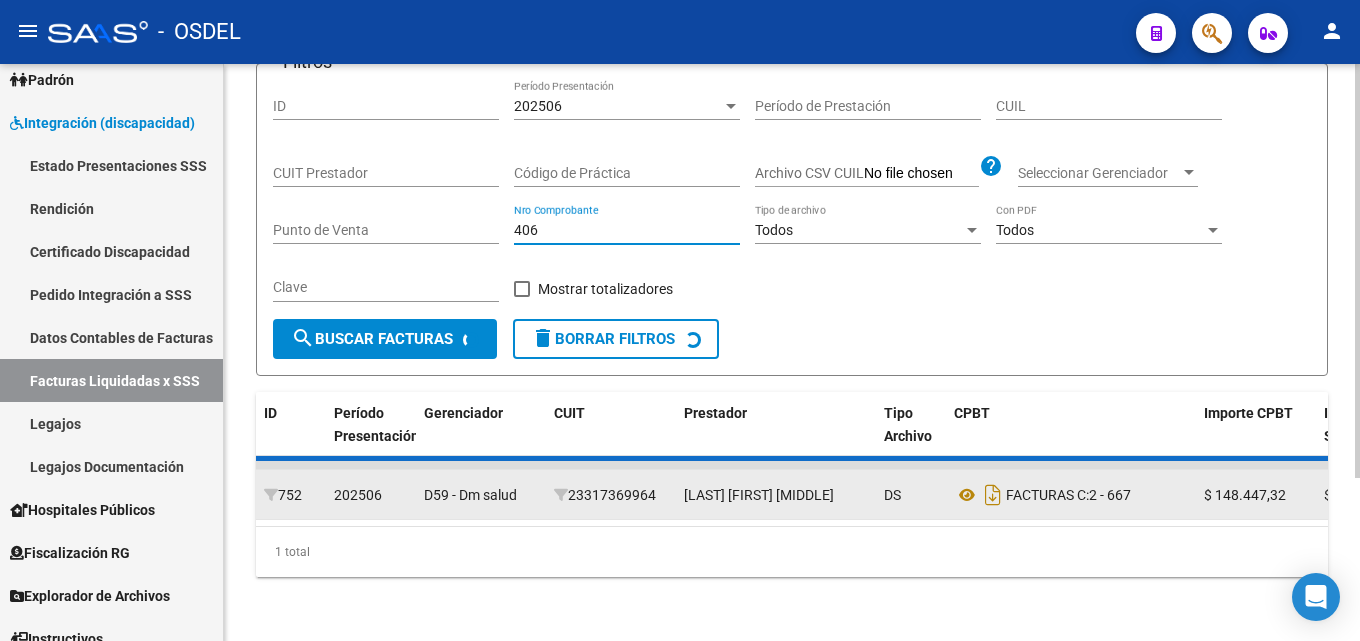 scroll, scrollTop: 191, scrollLeft: 0, axis: vertical 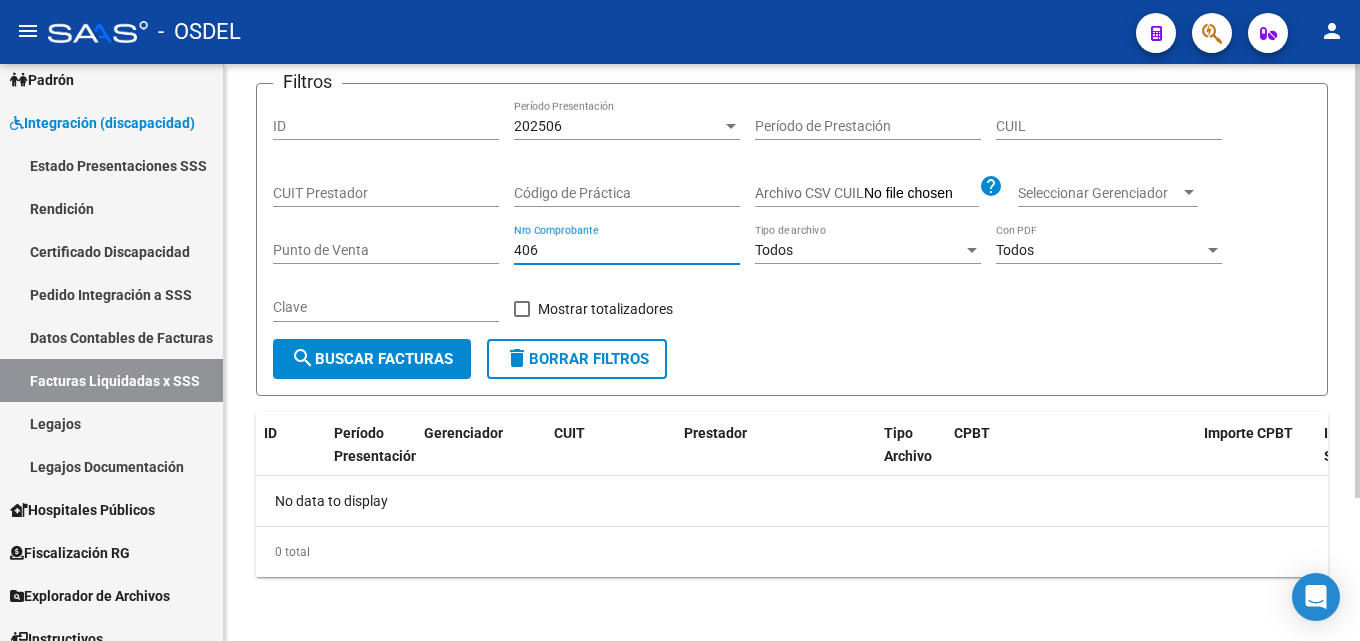 drag, startPoint x: 557, startPoint y: 250, endPoint x: 456, endPoint y: 251, distance: 101.00495 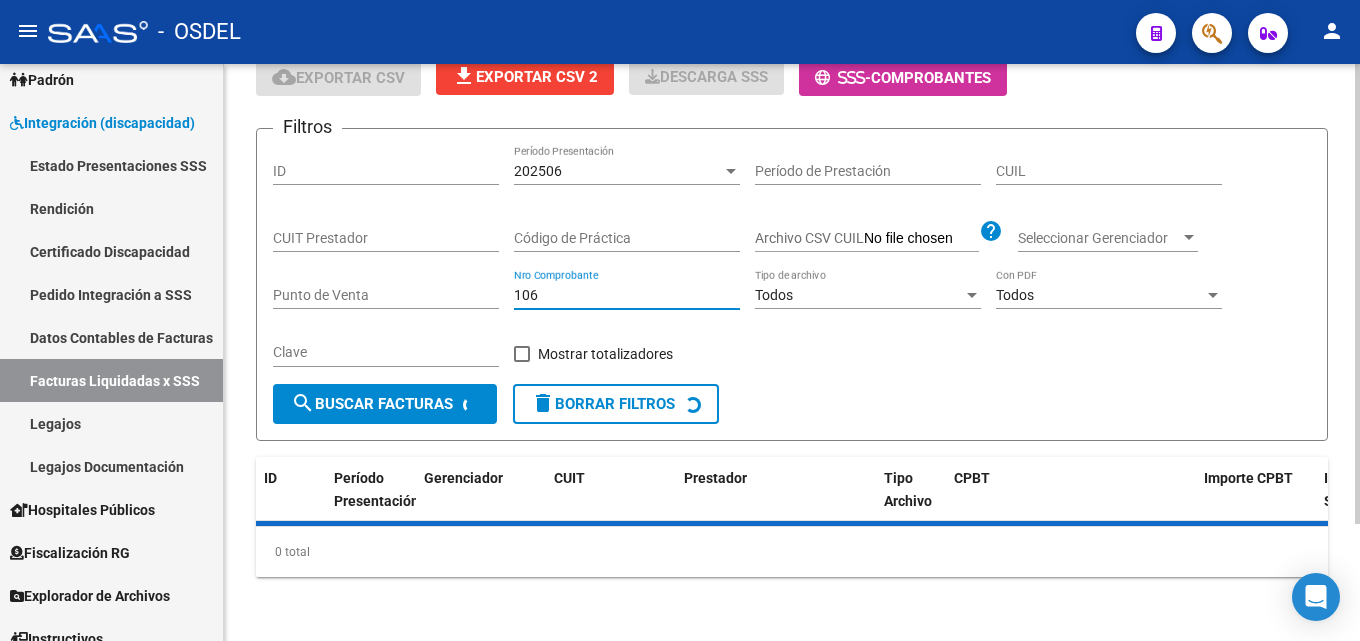 scroll, scrollTop: 222, scrollLeft: 0, axis: vertical 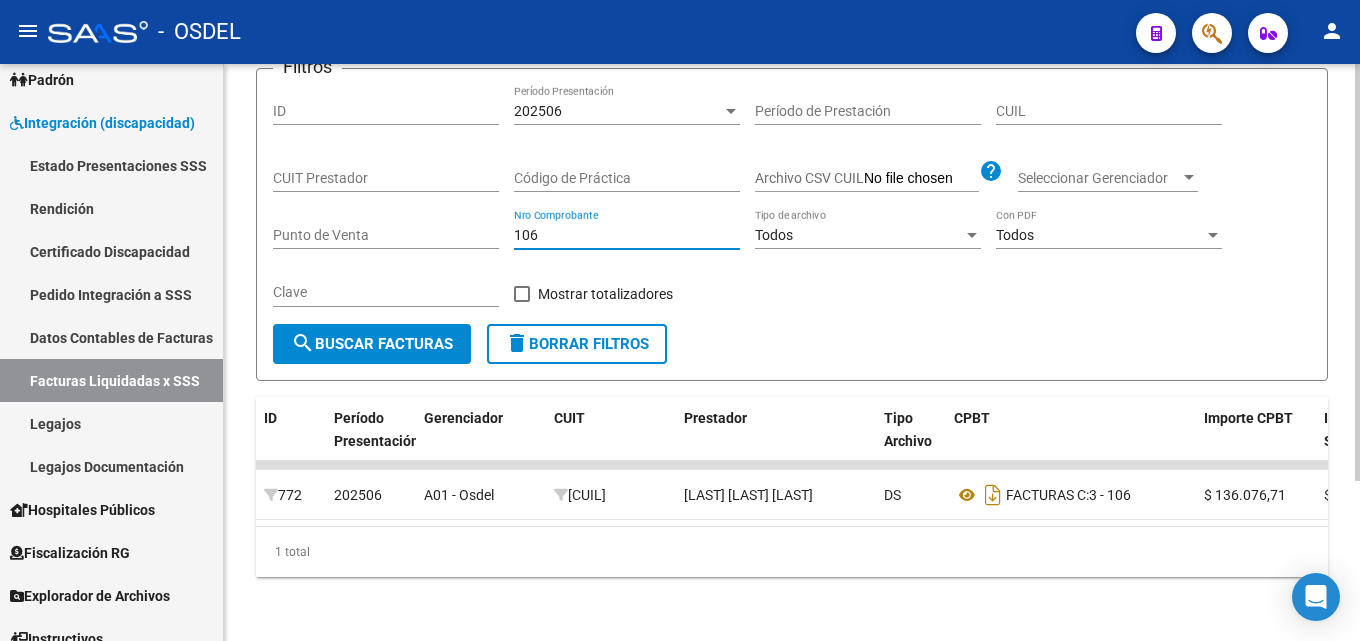 drag, startPoint x: 549, startPoint y: 218, endPoint x: 460, endPoint y: 218, distance: 89 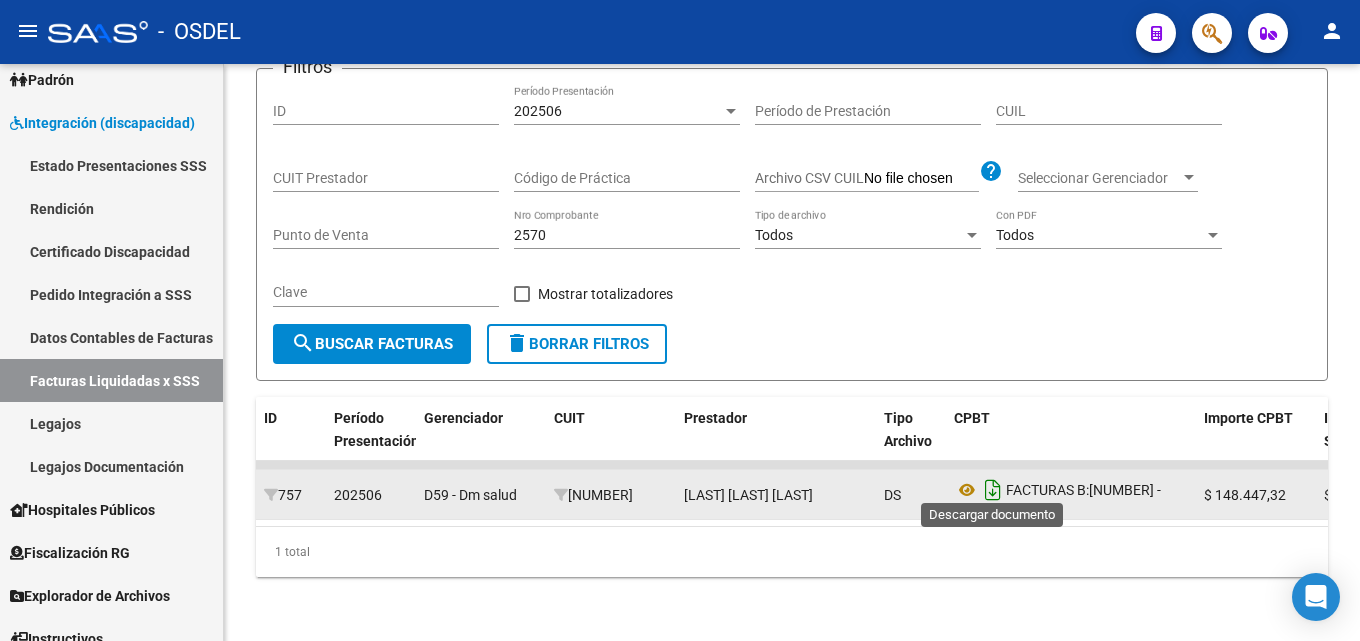 click 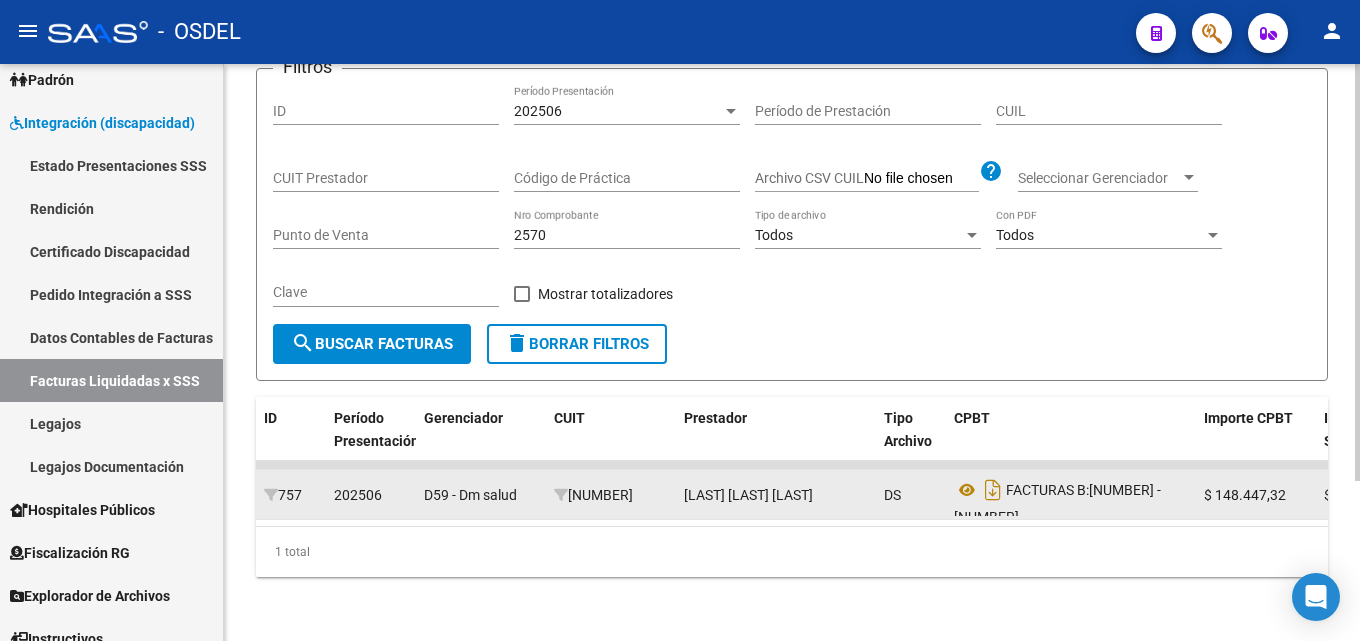 click on "2570" at bounding box center (627, 235) 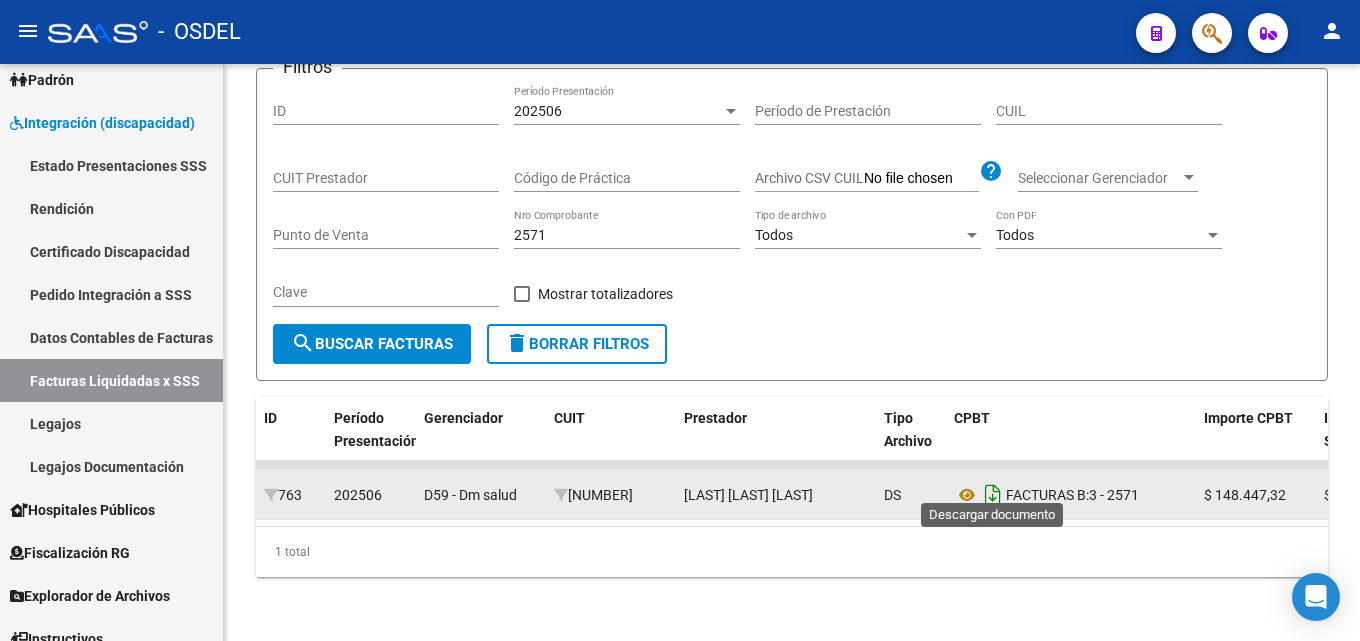 click 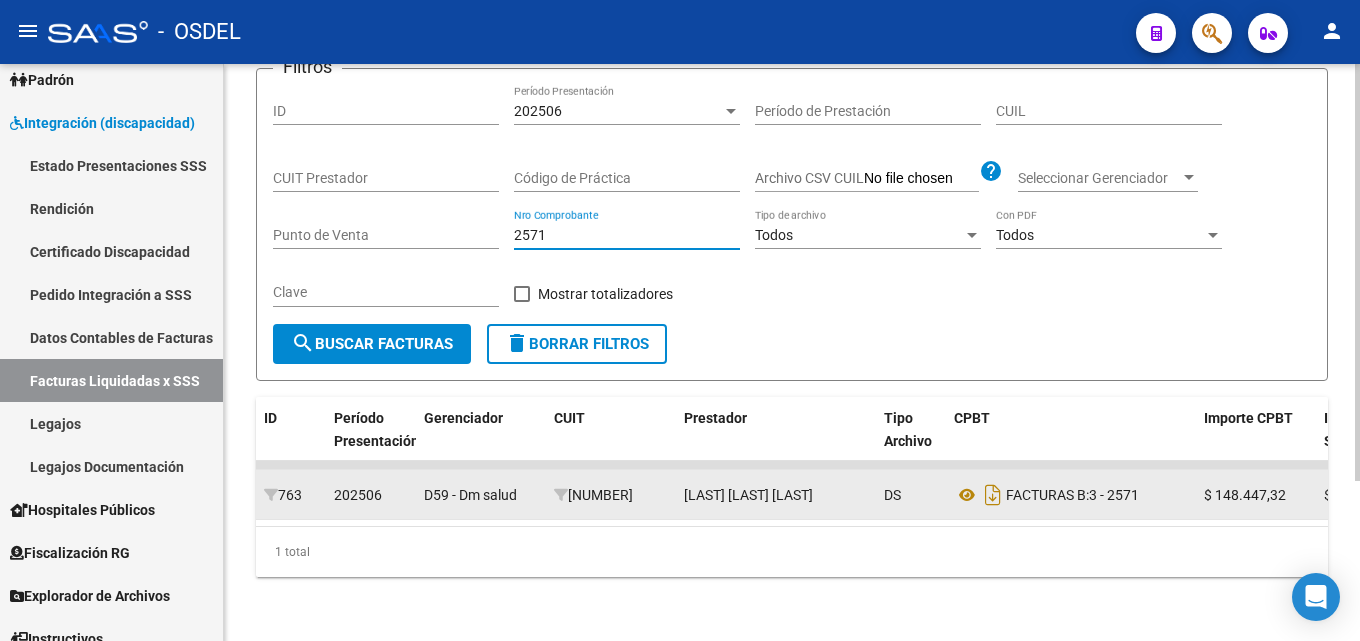 drag, startPoint x: 557, startPoint y: 218, endPoint x: 427, endPoint y: 218, distance: 130 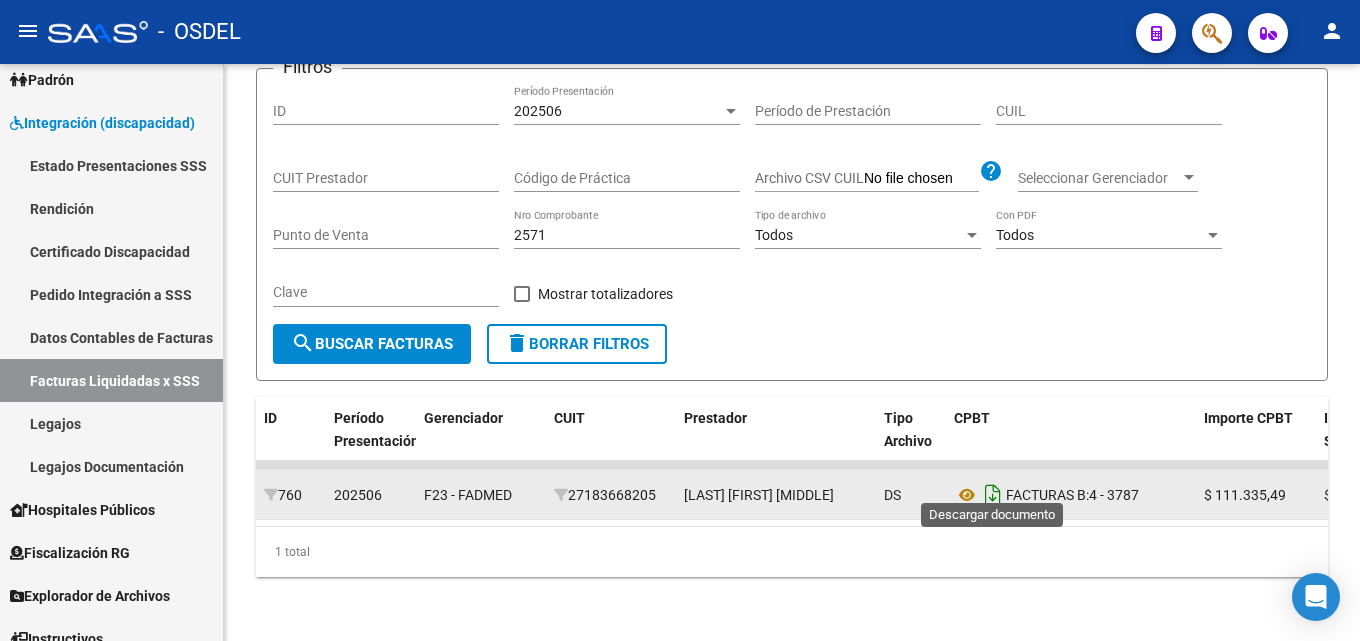 click 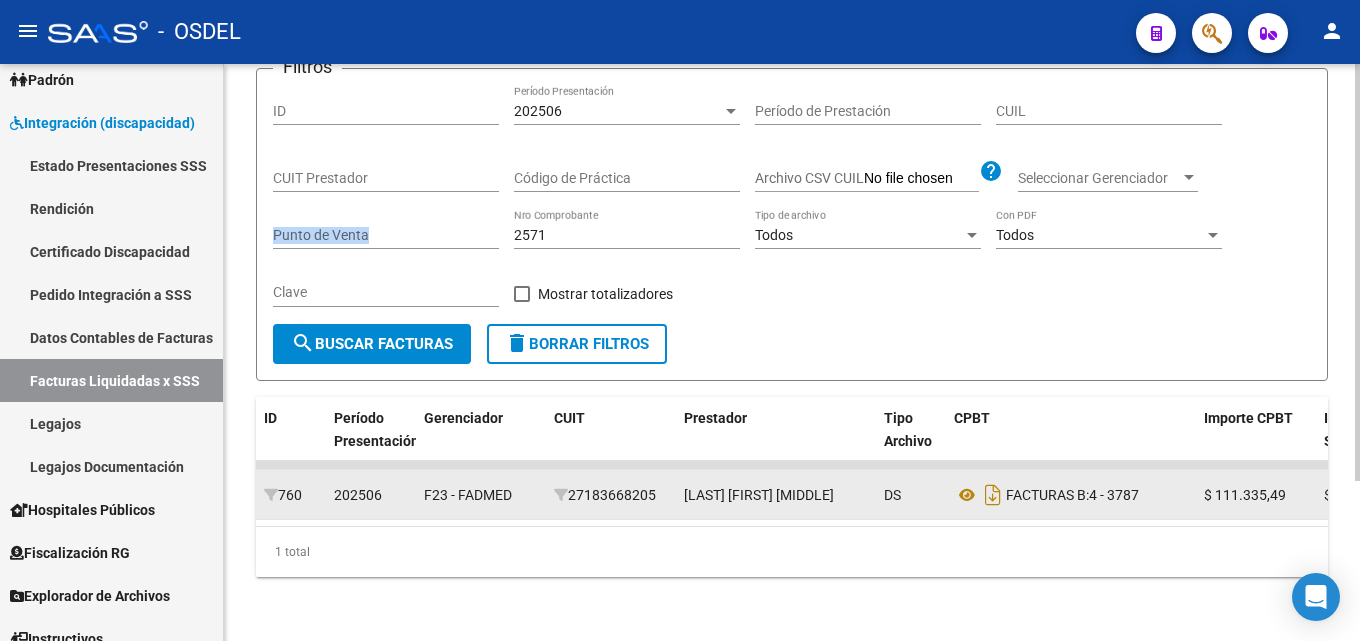 drag, startPoint x: 549, startPoint y: 205, endPoint x: 367, endPoint y: 205, distance: 182 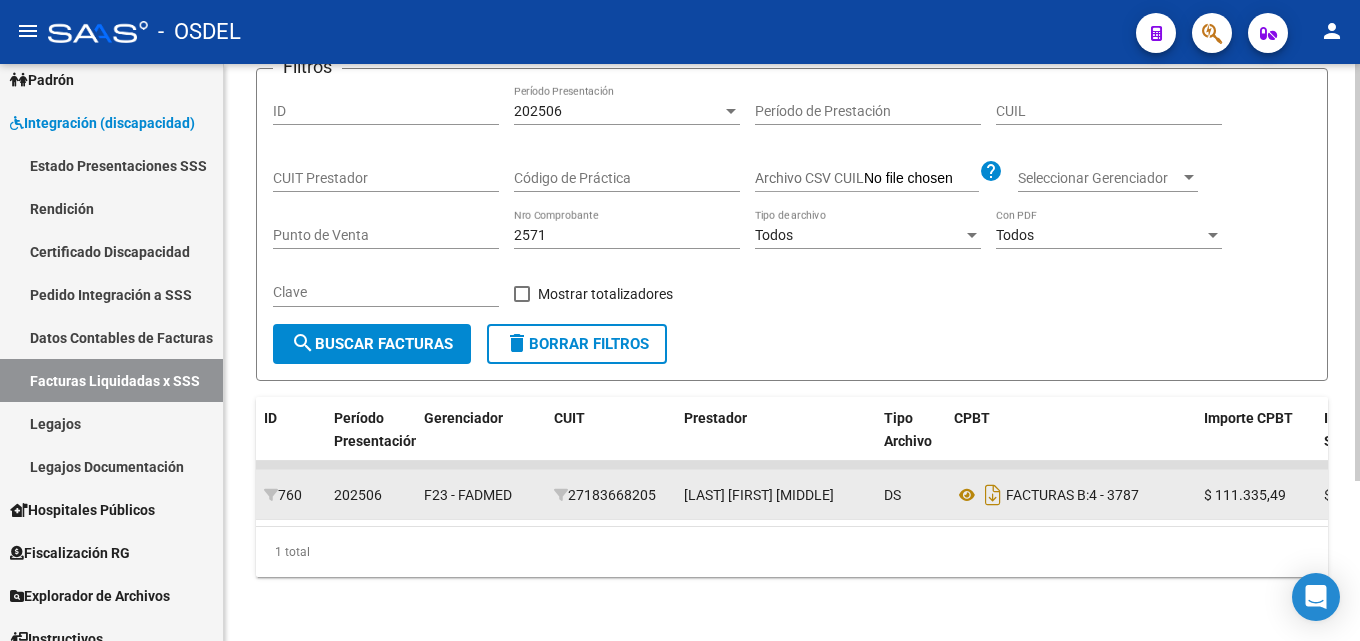 click on "[NUMBER]" at bounding box center (627, 235) 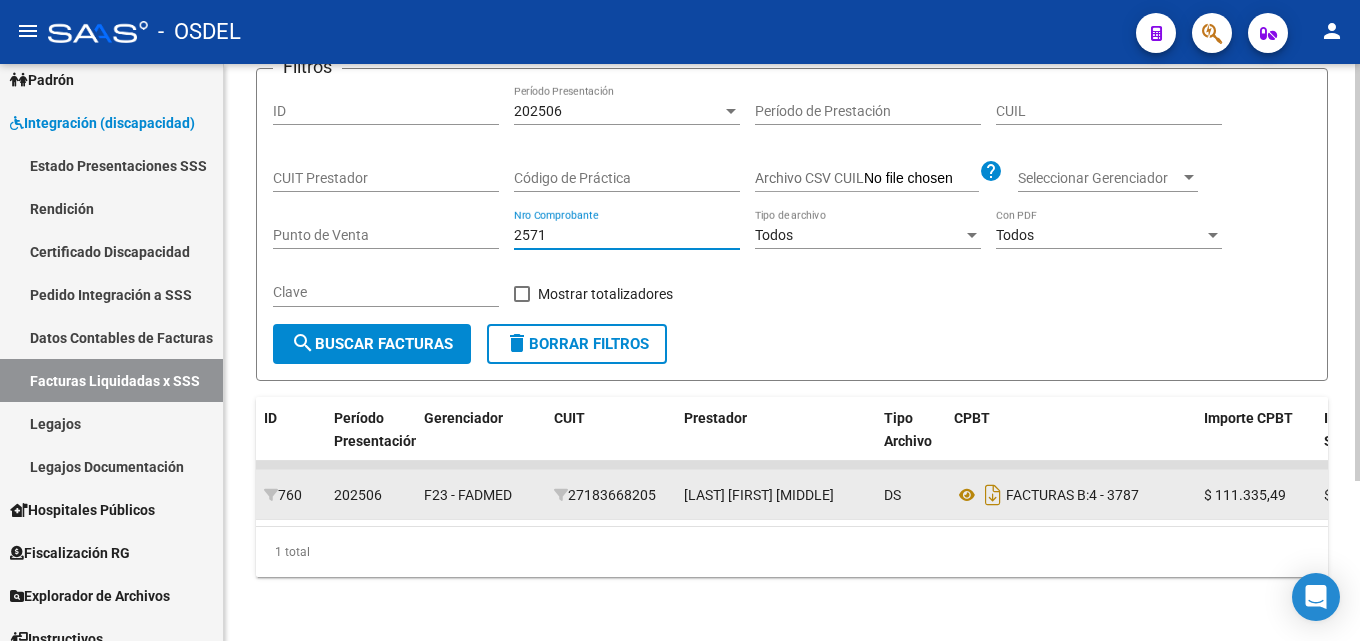 drag, startPoint x: 576, startPoint y: 220, endPoint x: 477, endPoint y: 220, distance: 99 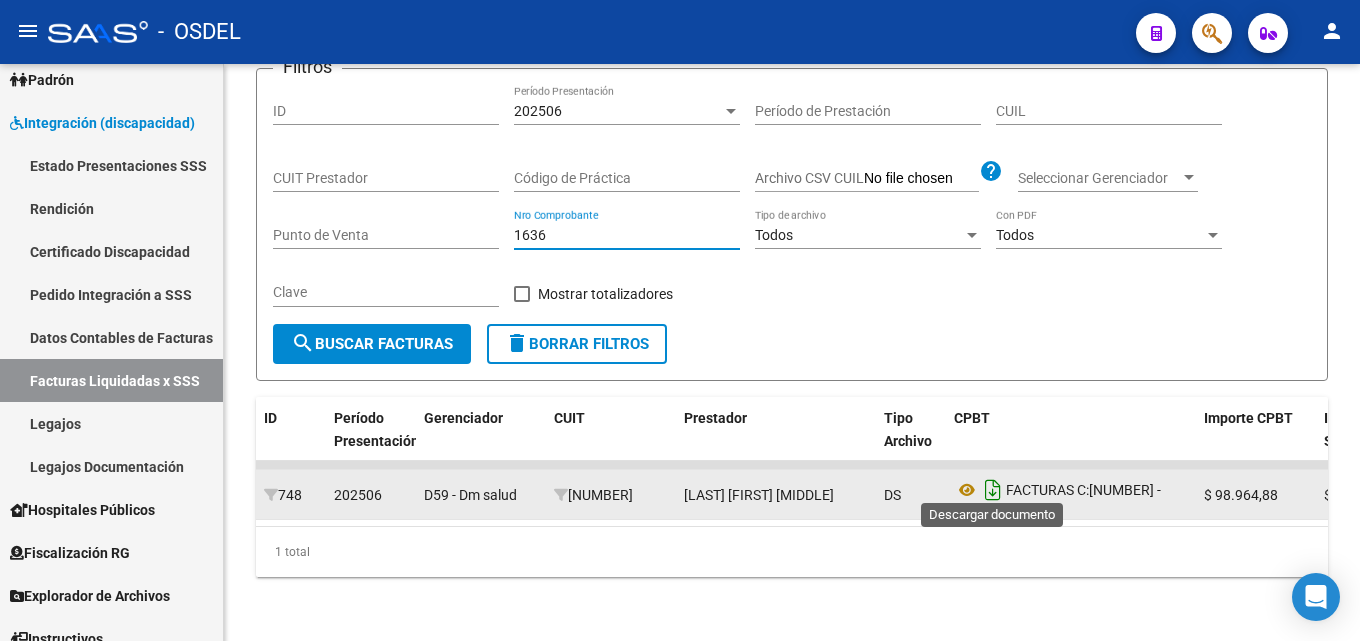 type on "1636" 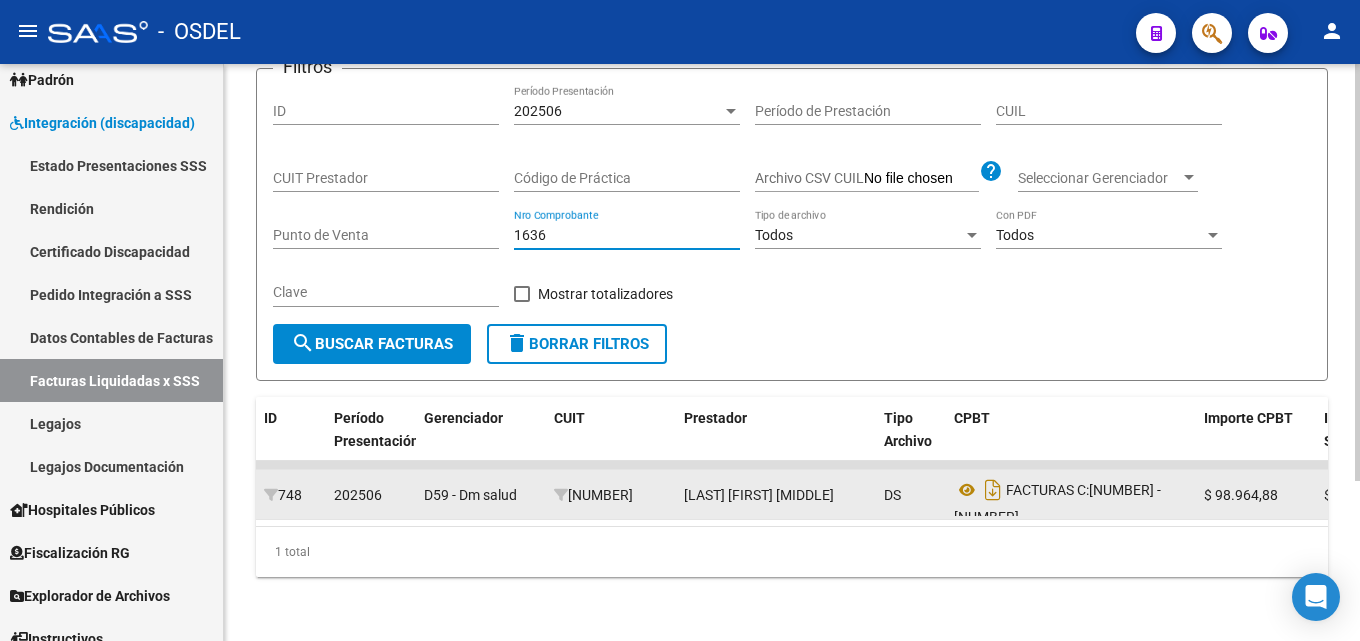 drag, startPoint x: 520, startPoint y: 219, endPoint x: 507, endPoint y: 218, distance: 13.038404 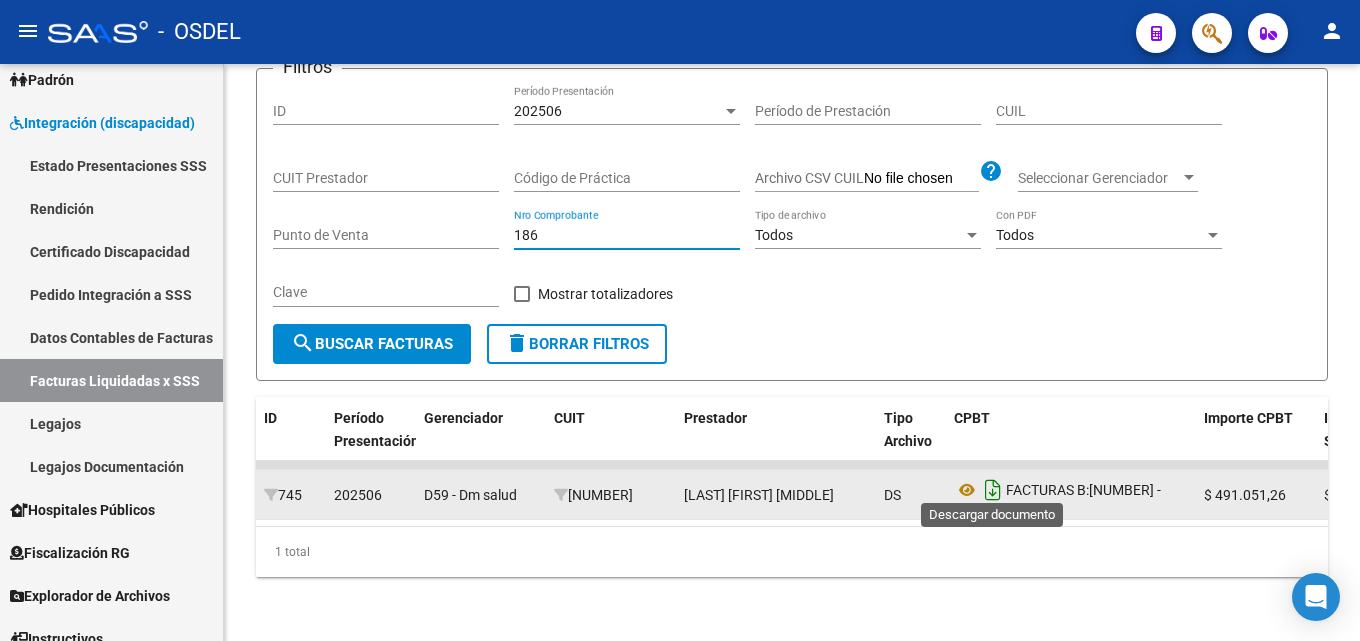 click 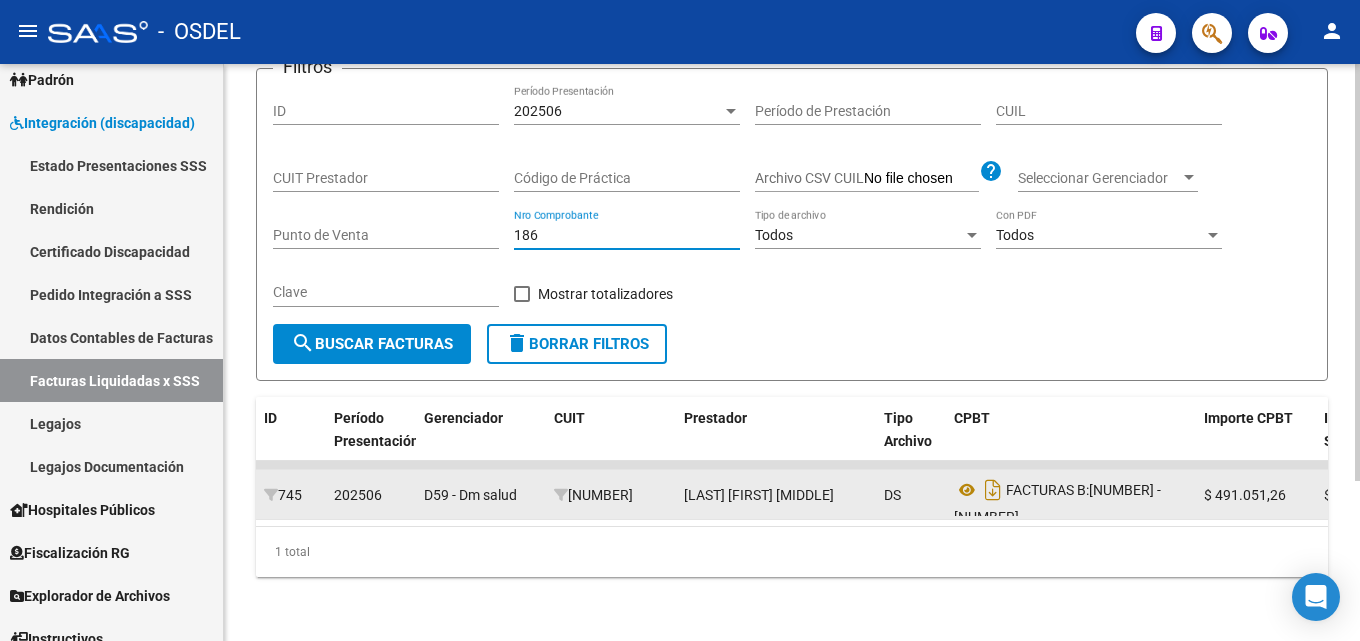 drag, startPoint x: 592, startPoint y: 224, endPoint x: 432, endPoint y: 231, distance: 160.15305 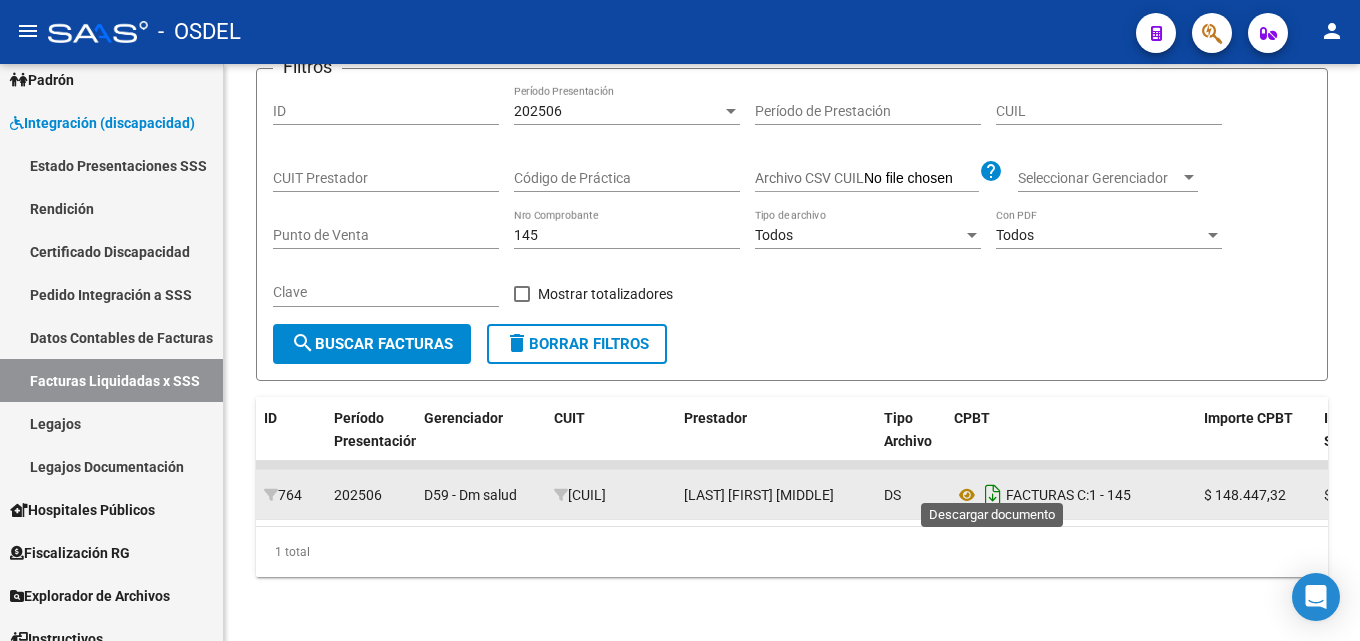 click 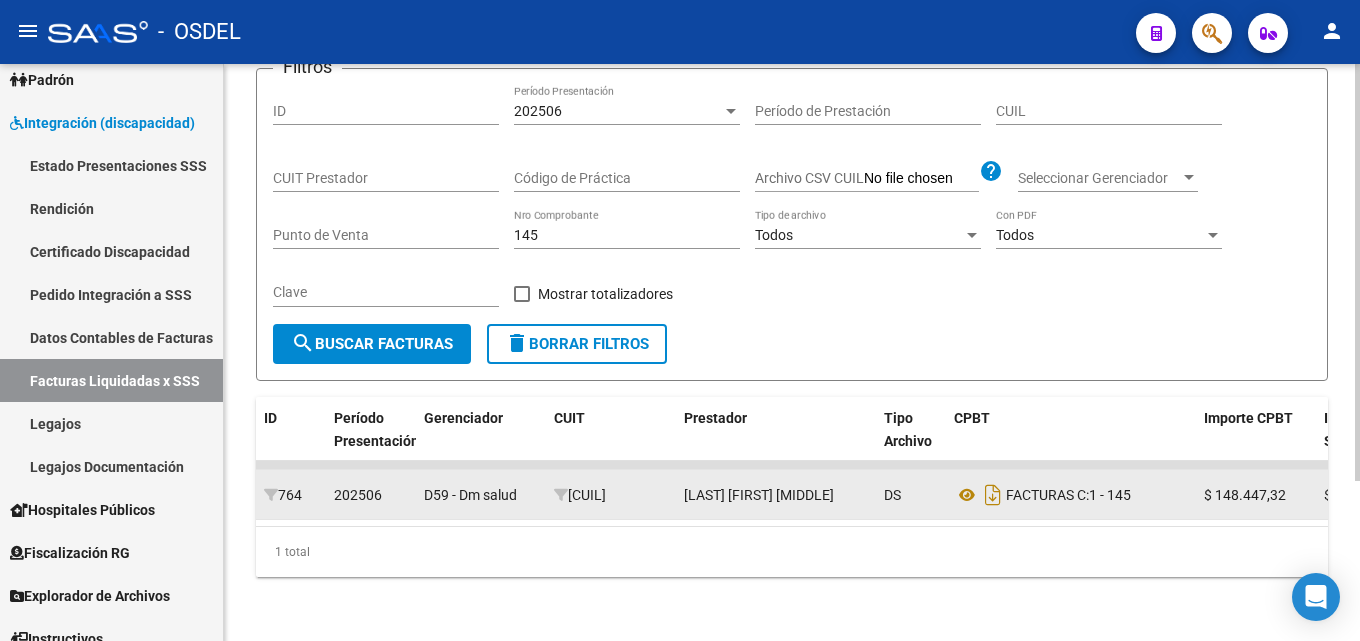 click on "145 Nro Comprobante" 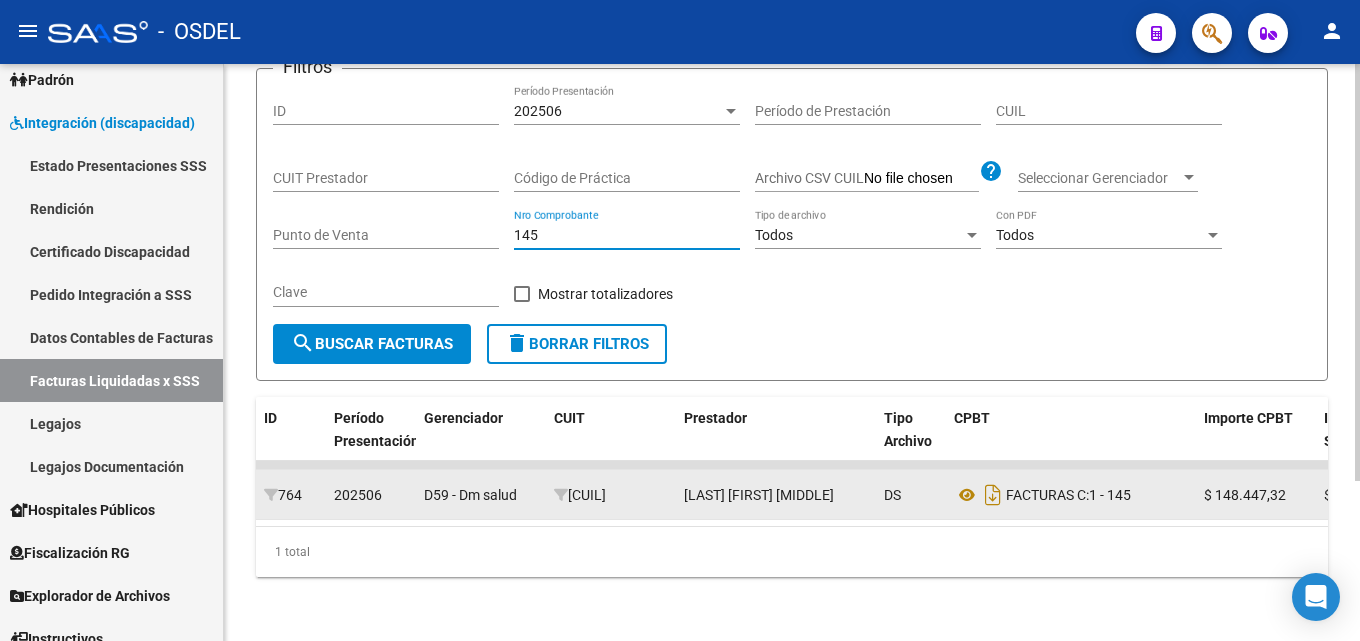 click on "145" at bounding box center (627, 235) 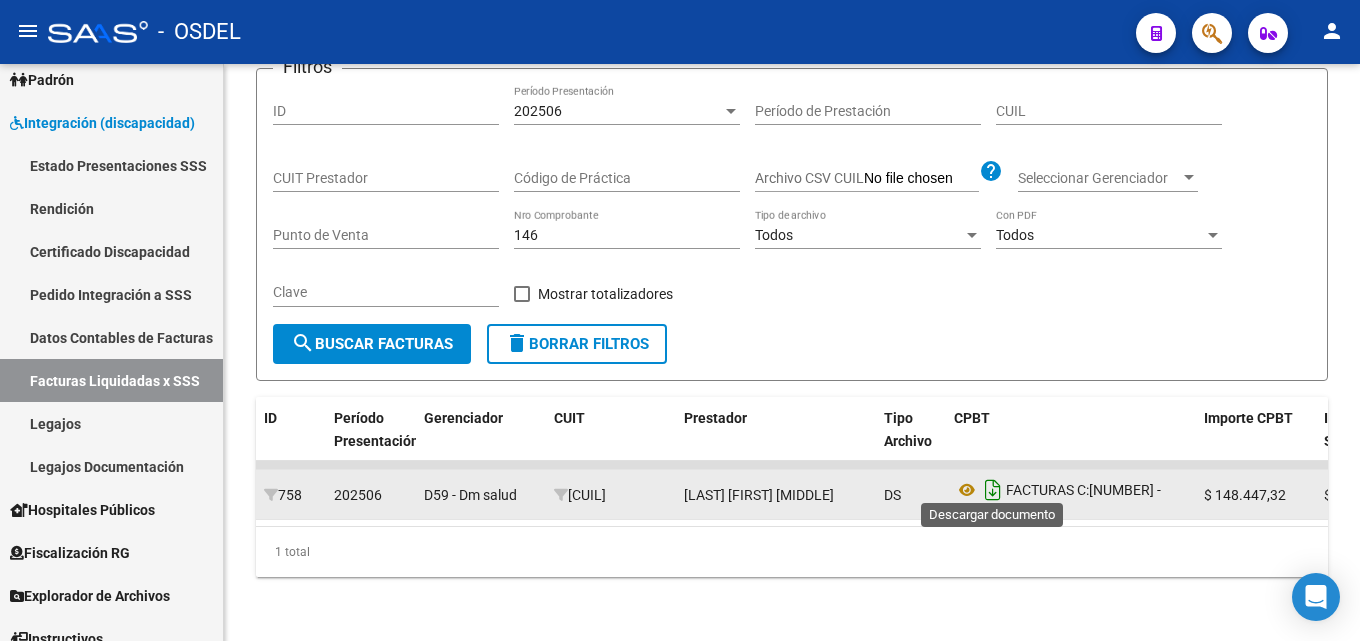 click 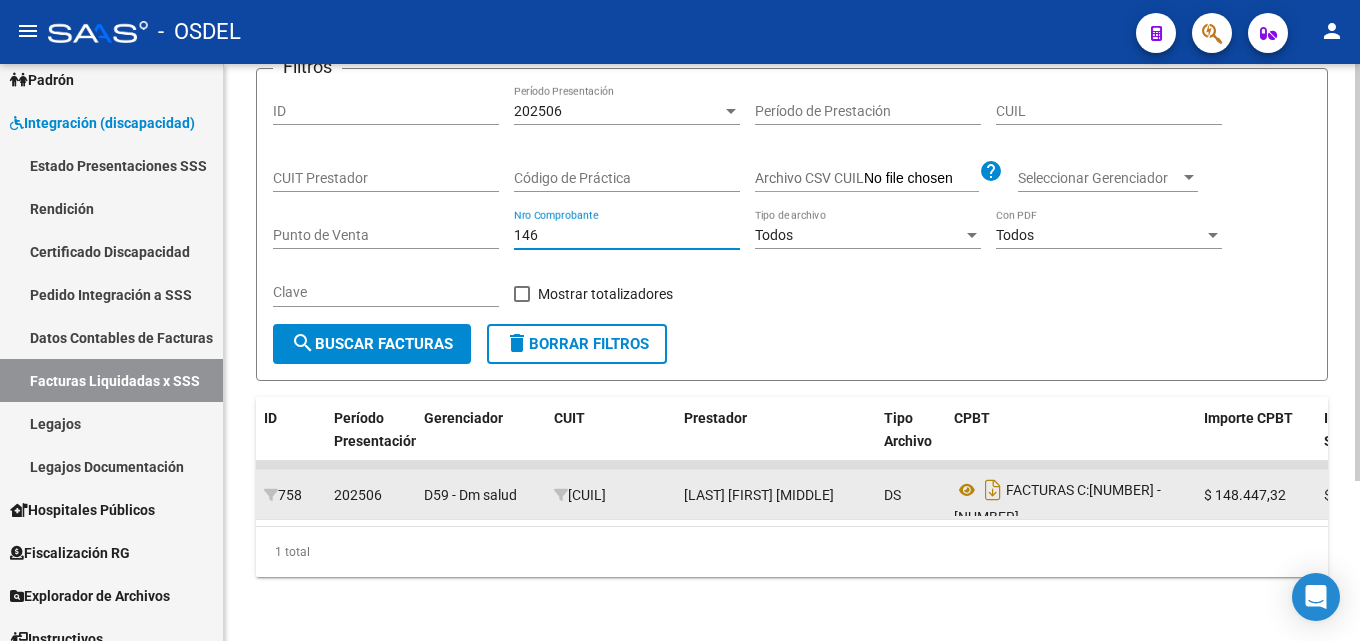 drag, startPoint x: 575, startPoint y: 221, endPoint x: 331, endPoint y: 220, distance: 244.00204 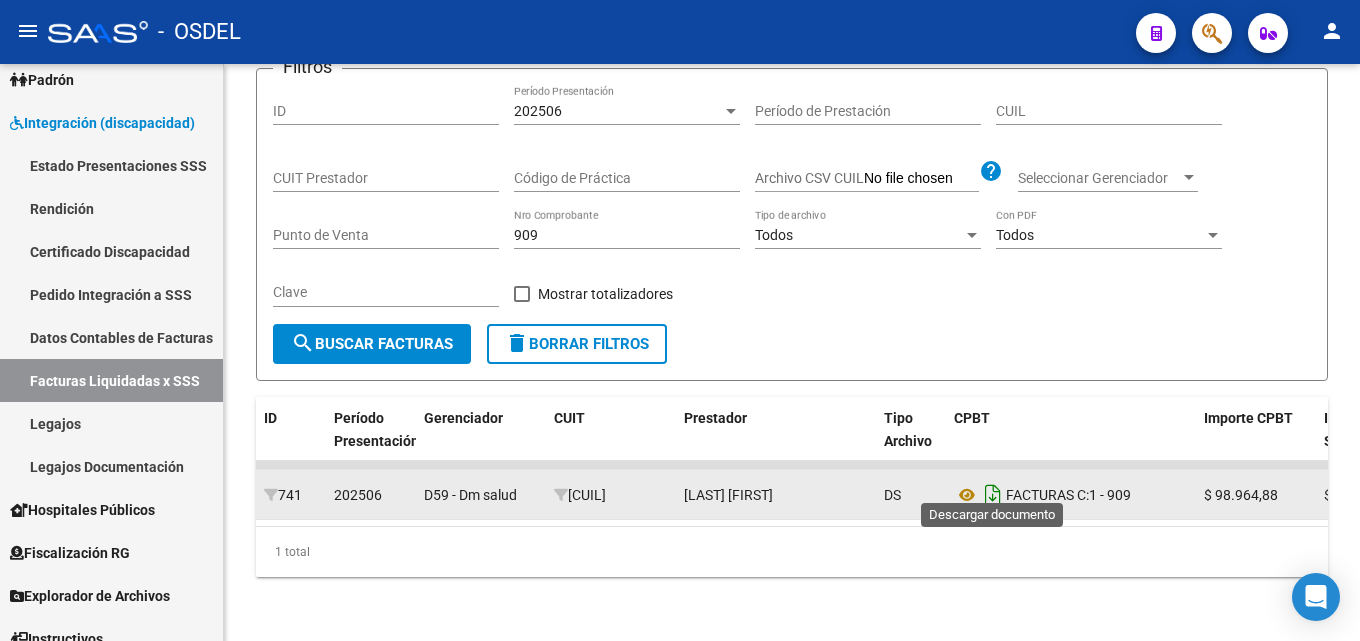 click 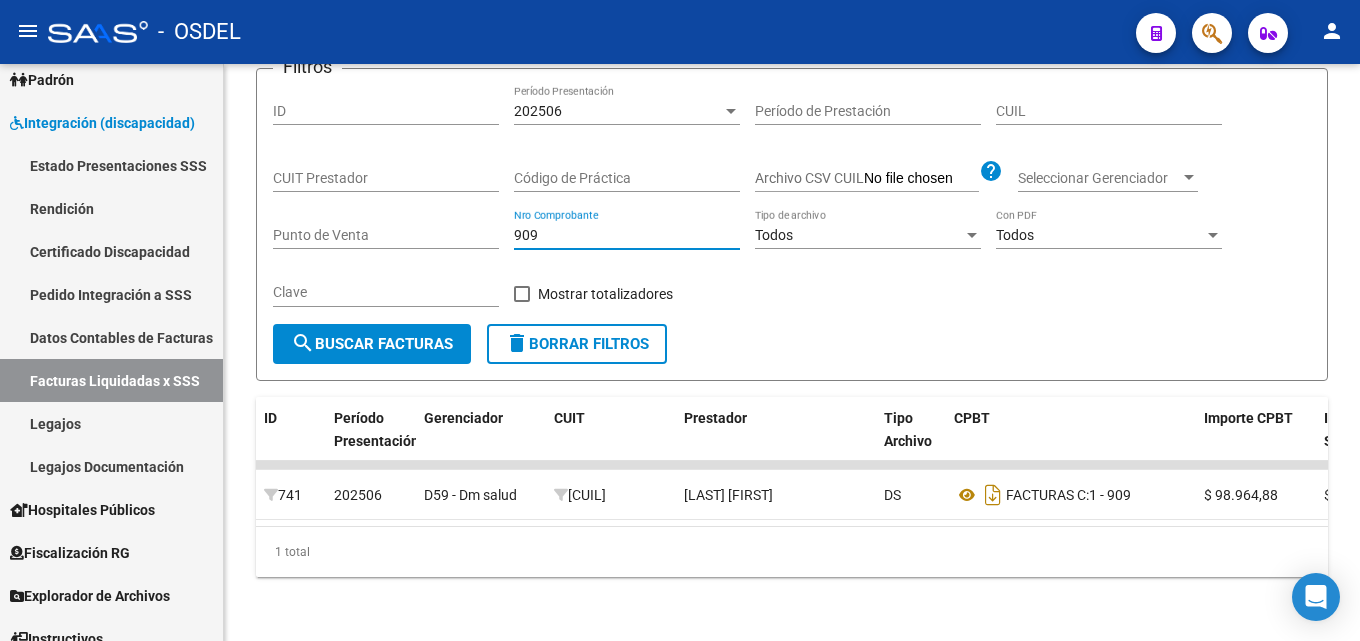 drag, startPoint x: 565, startPoint y: 219, endPoint x: 503, endPoint y: 213, distance: 62.289646 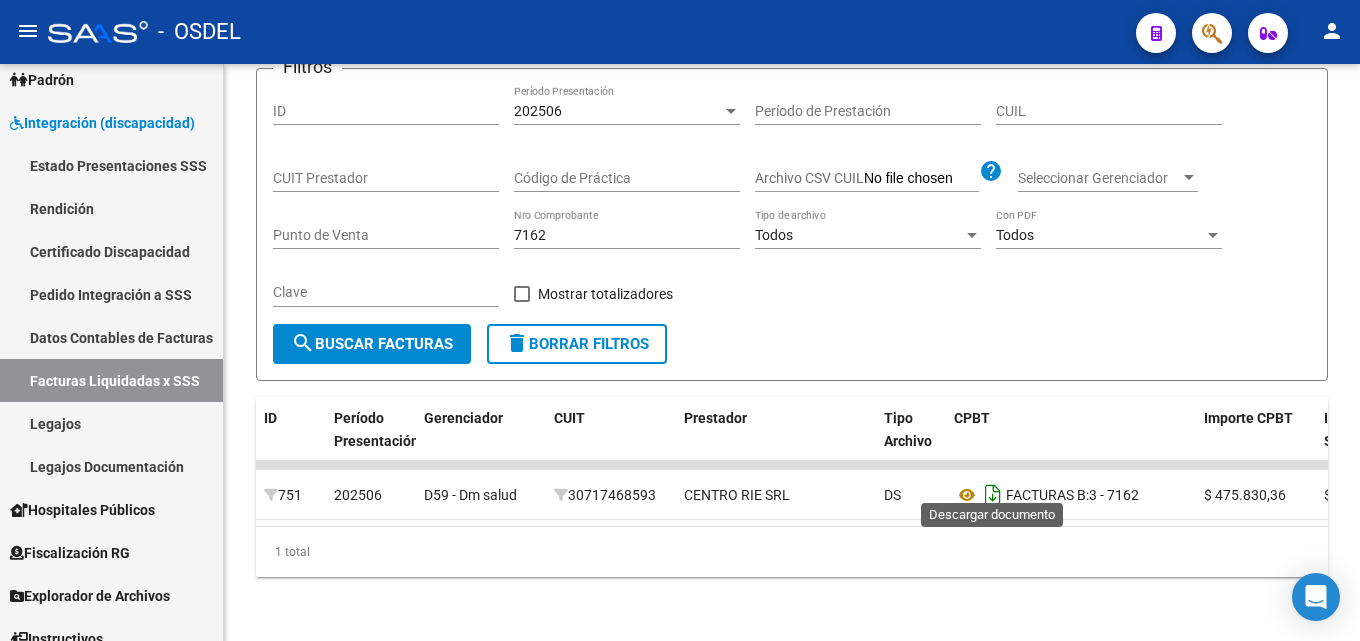 click 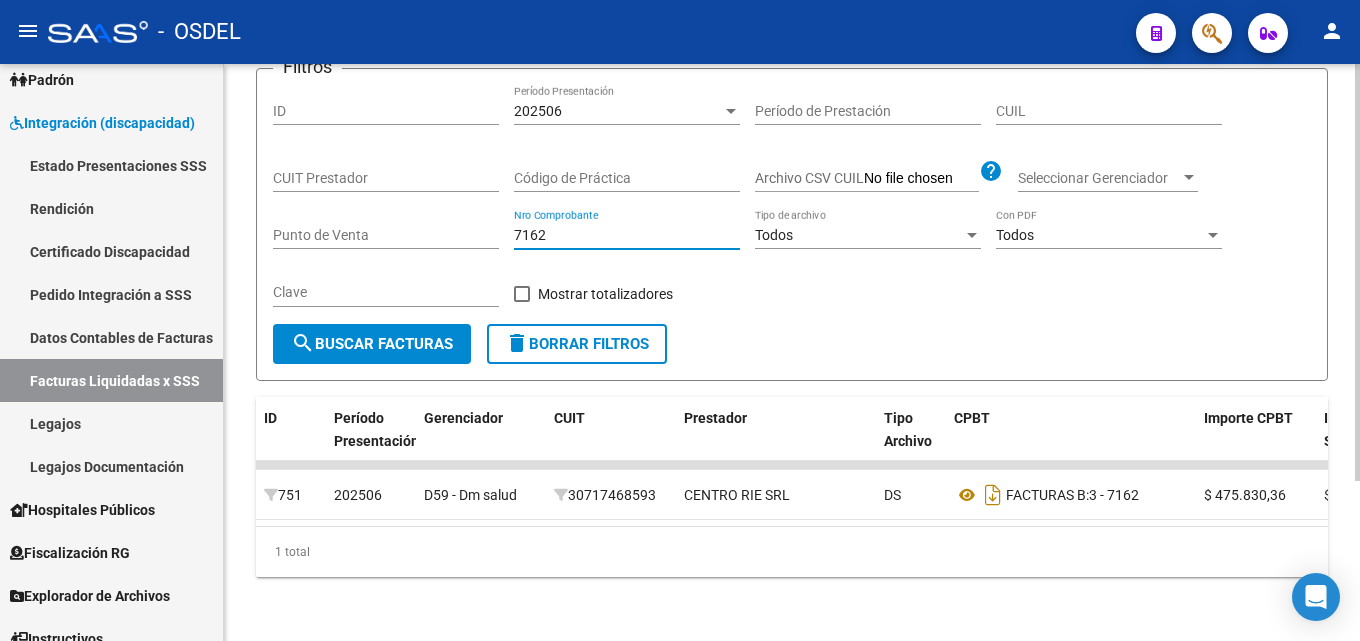 drag, startPoint x: 593, startPoint y: 223, endPoint x: 419, endPoint y: 222, distance: 174.00287 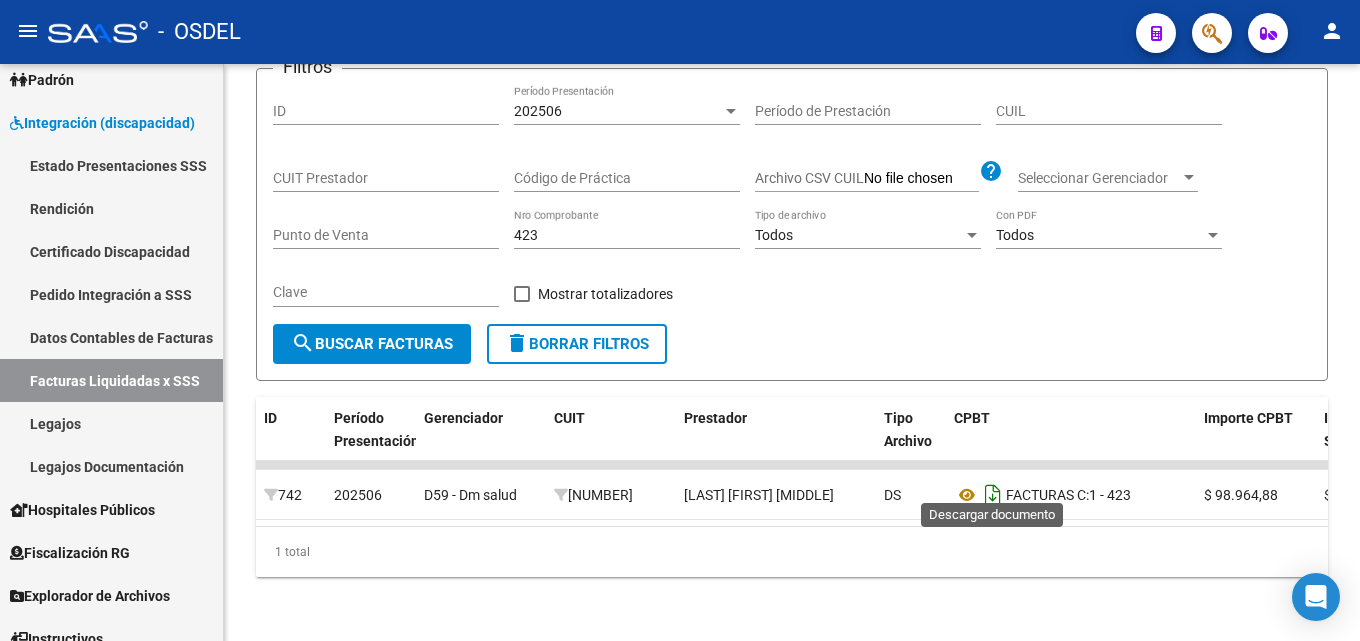 click 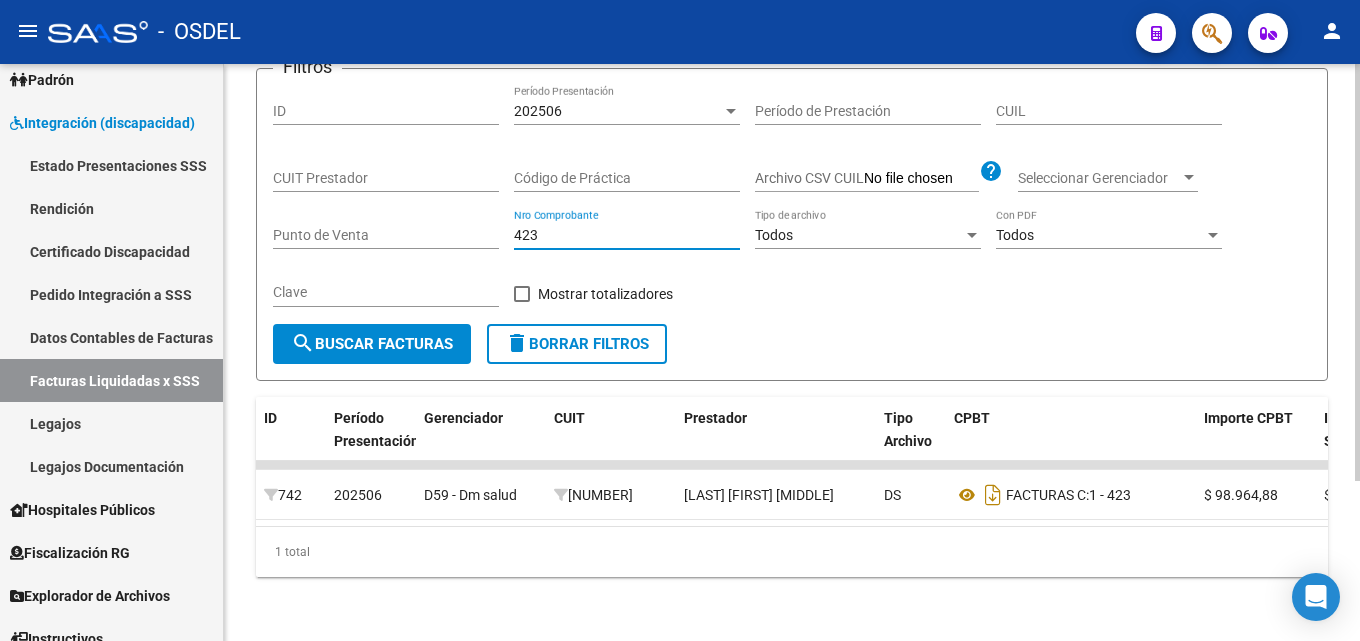 drag, startPoint x: 554, startPoint y: 217, endPoint x: 408, endPoint y: 209, distance: 146.21901 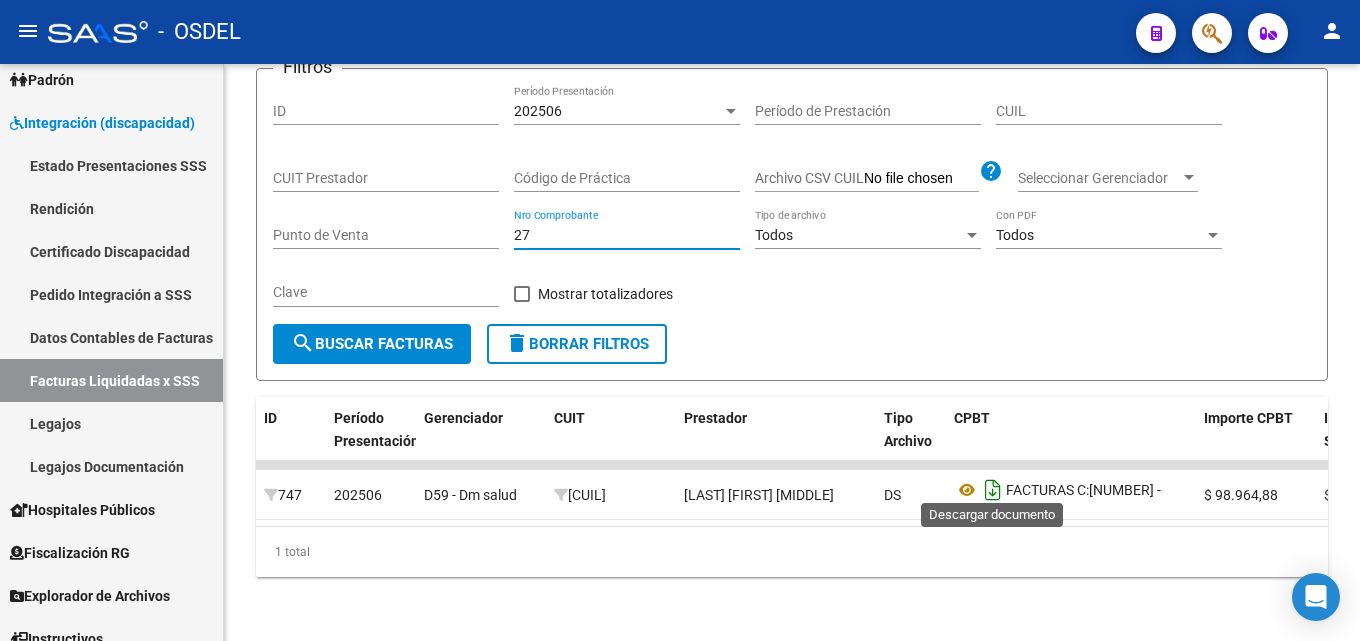 click 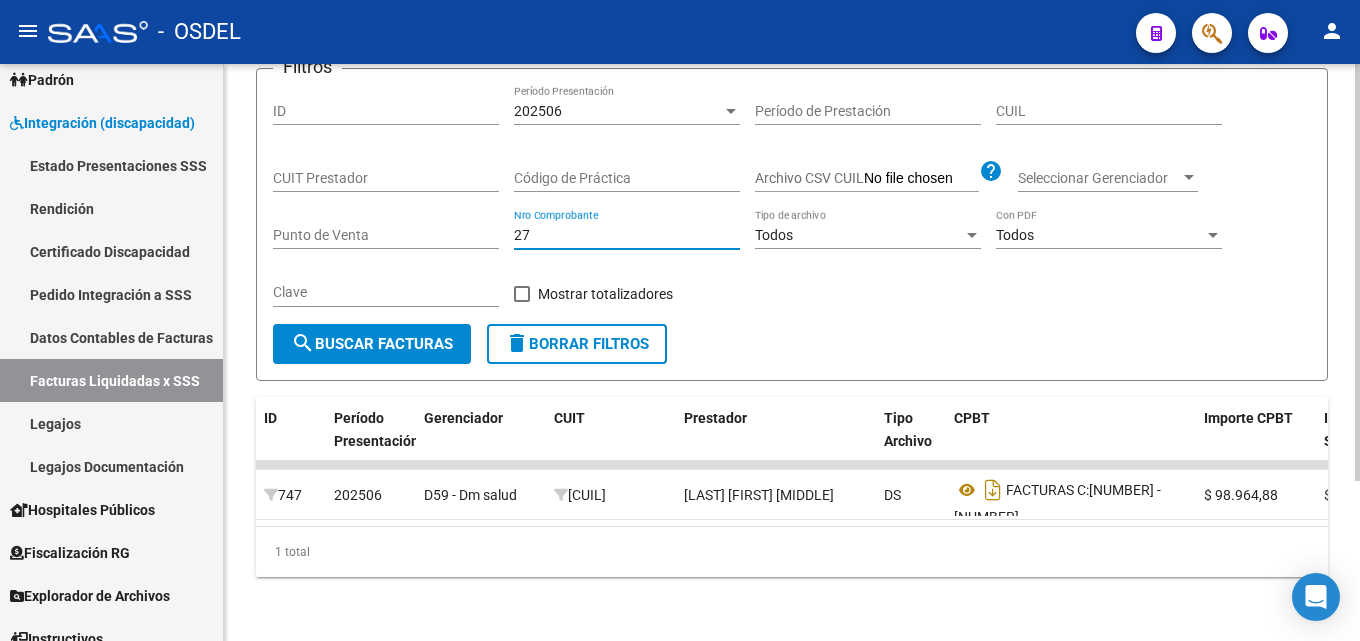 drag, startPoint x: 553, startPoint y: 216, endPoint x: 459, endPoint y: 217, distance: 94.00532 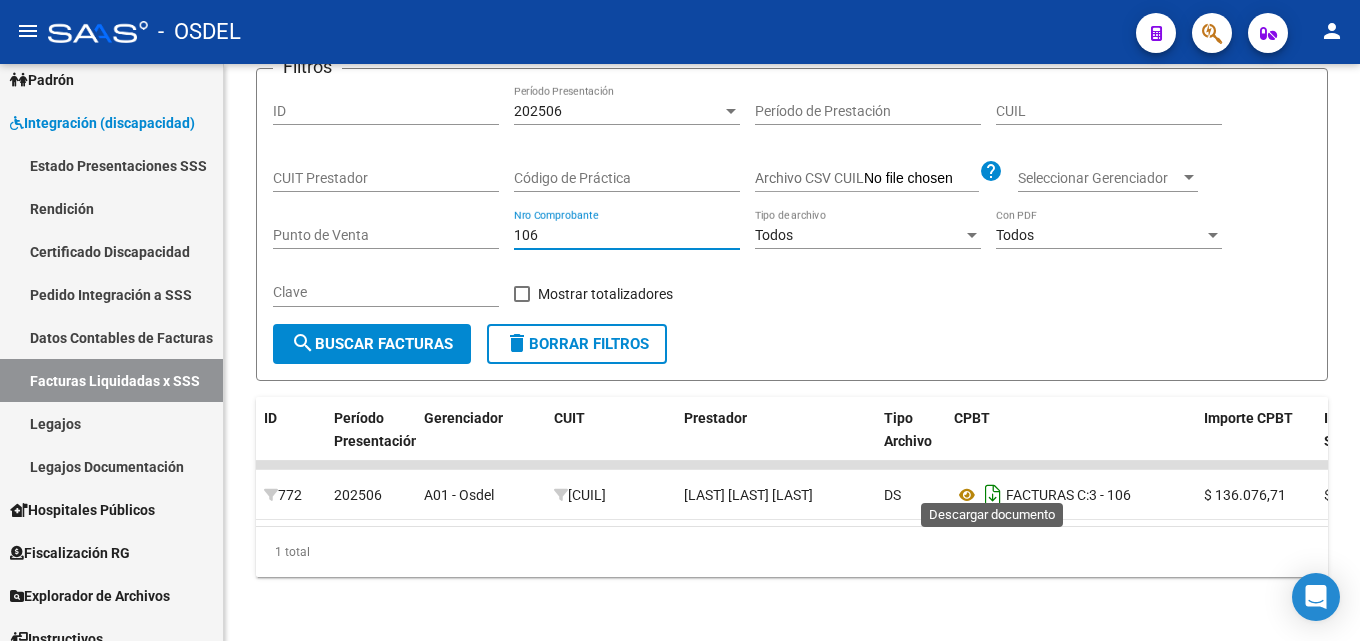 type on "106" 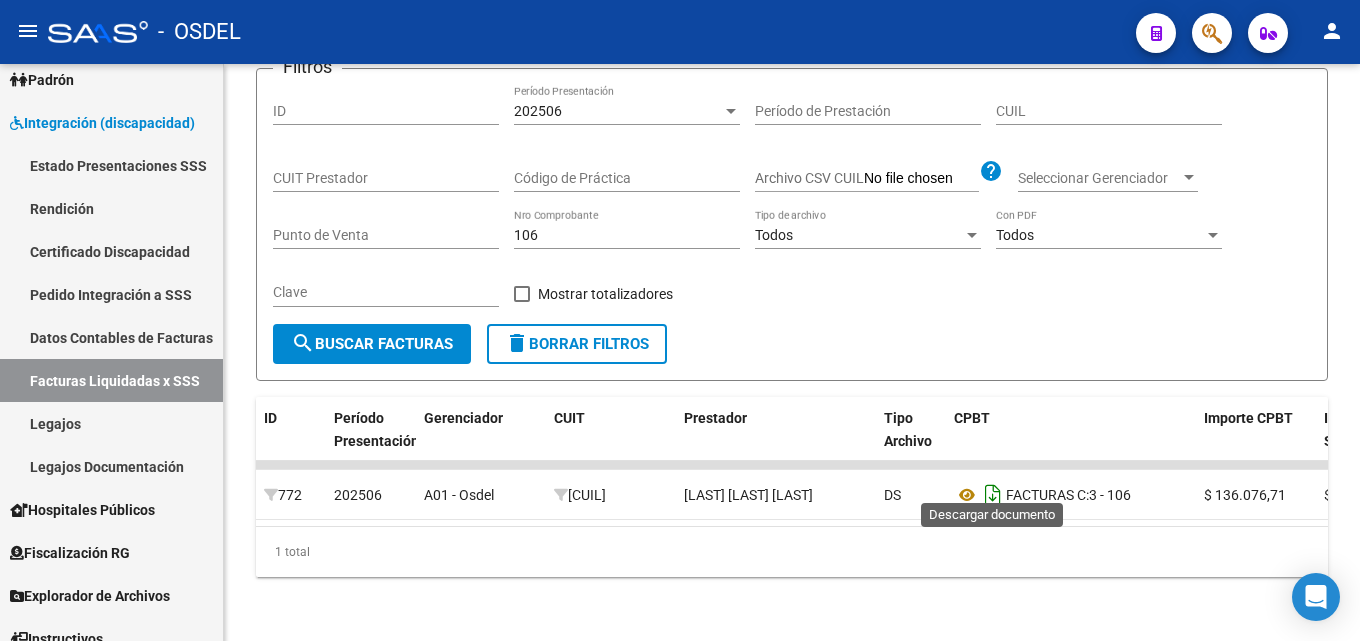 click 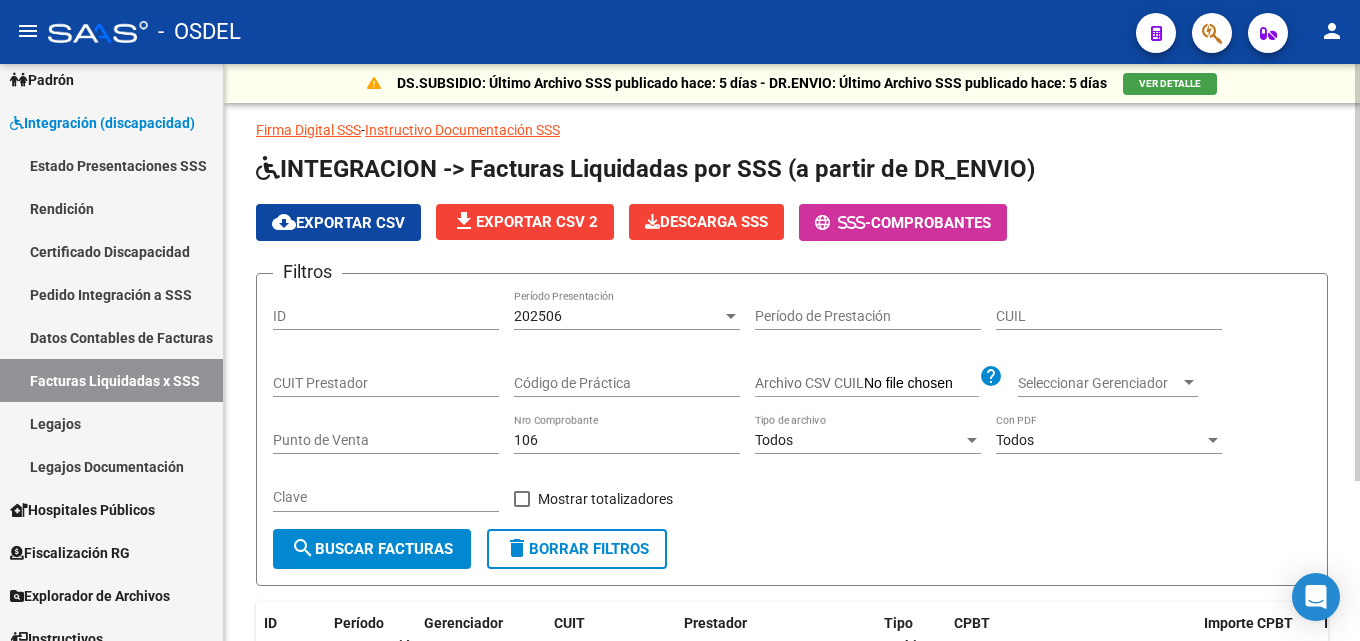 scroll, scrollTop: 0, scrollLeft: 0, axis: both 